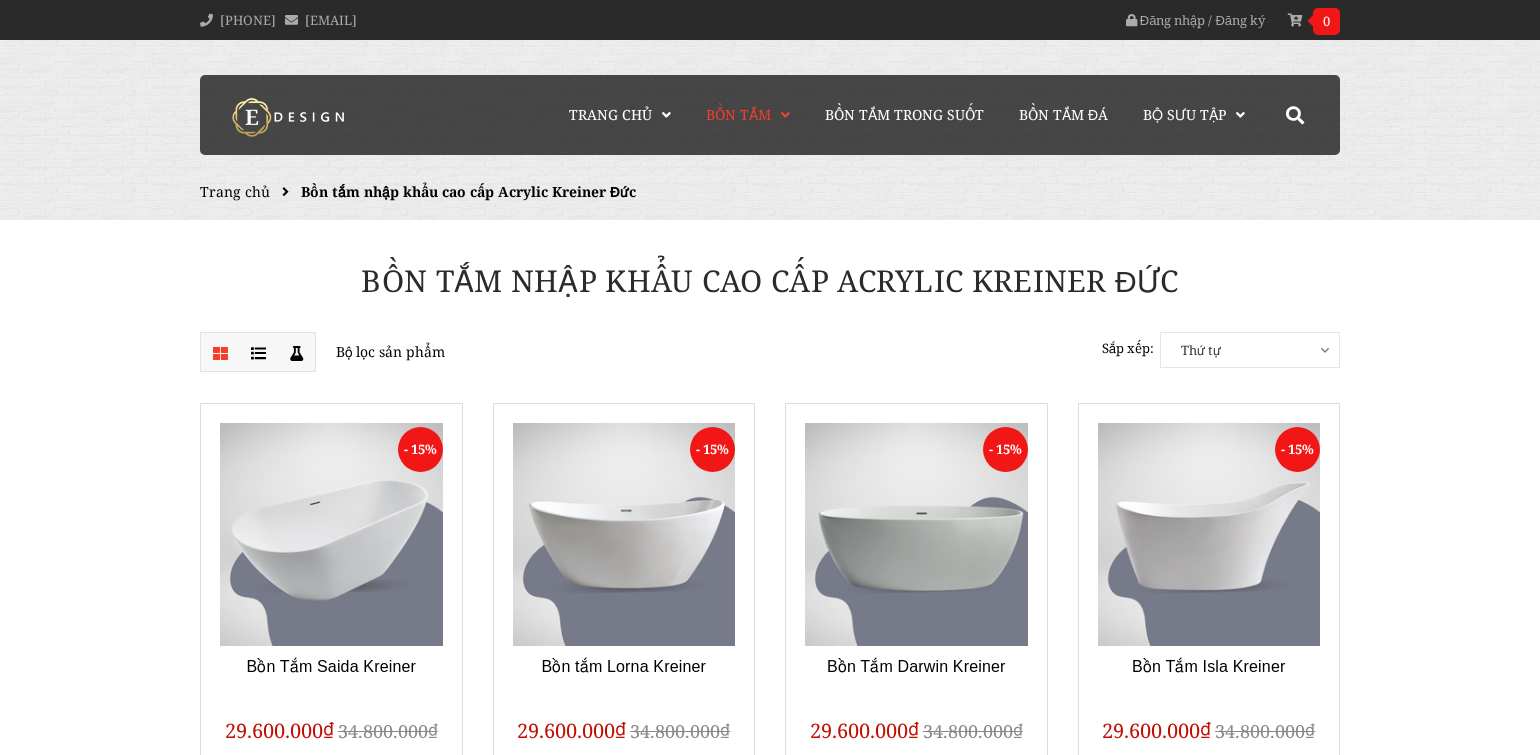 scroll, scrollTop: 0, scrollLeft: 0, axis: both 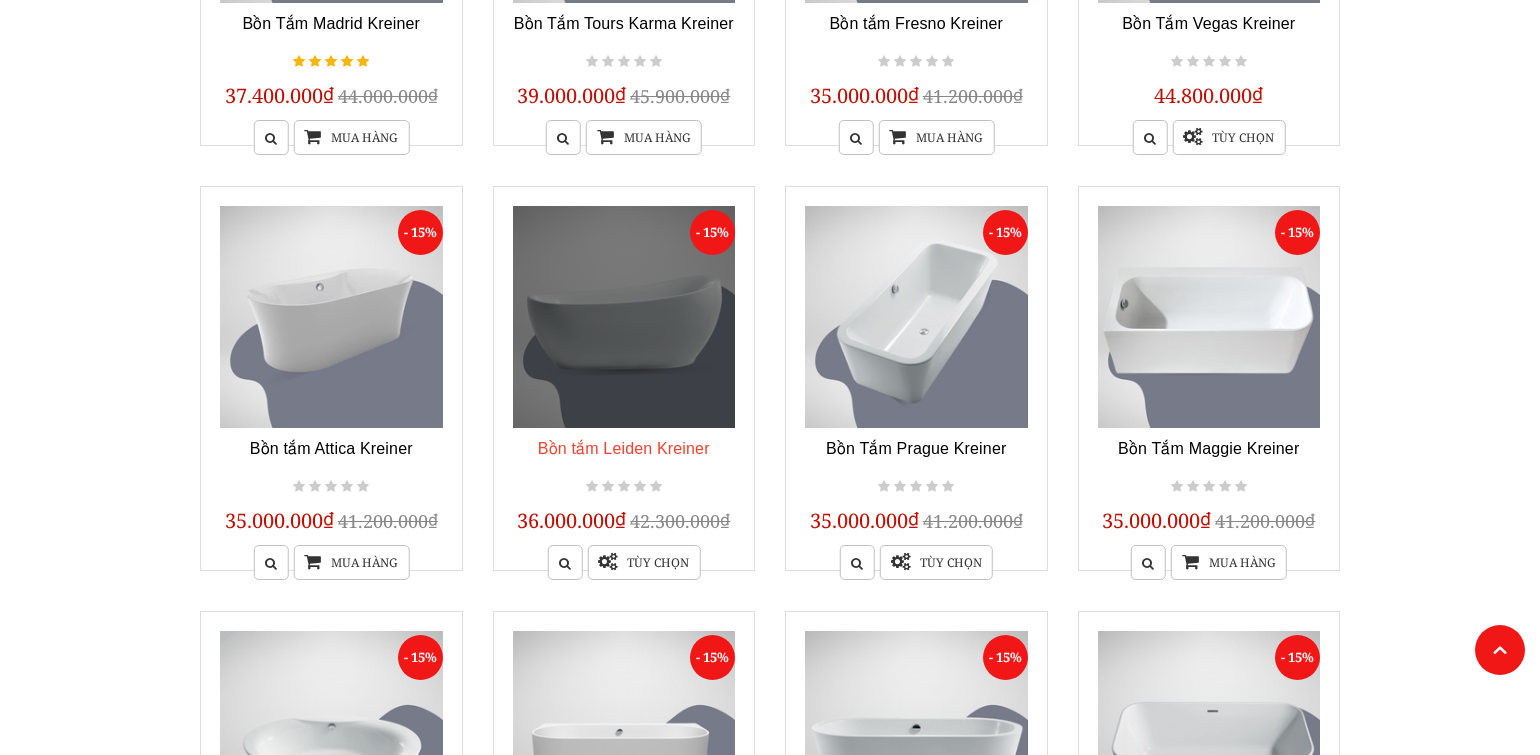click on "Bồn tắm Leiden Kreiner" at bounding box center [624, 448] 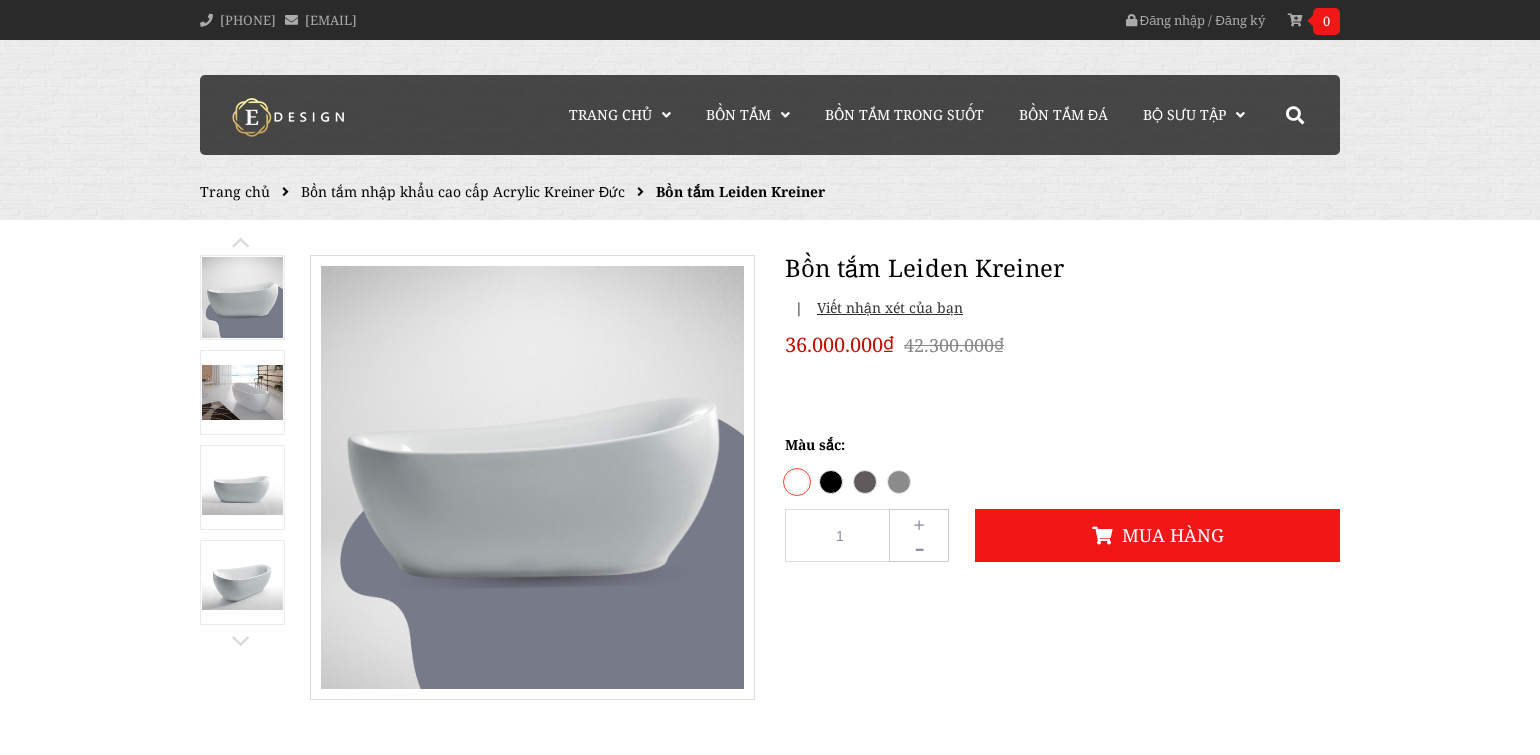 scroll, scrollTop: 0, scrollLeft: 0, axis: both 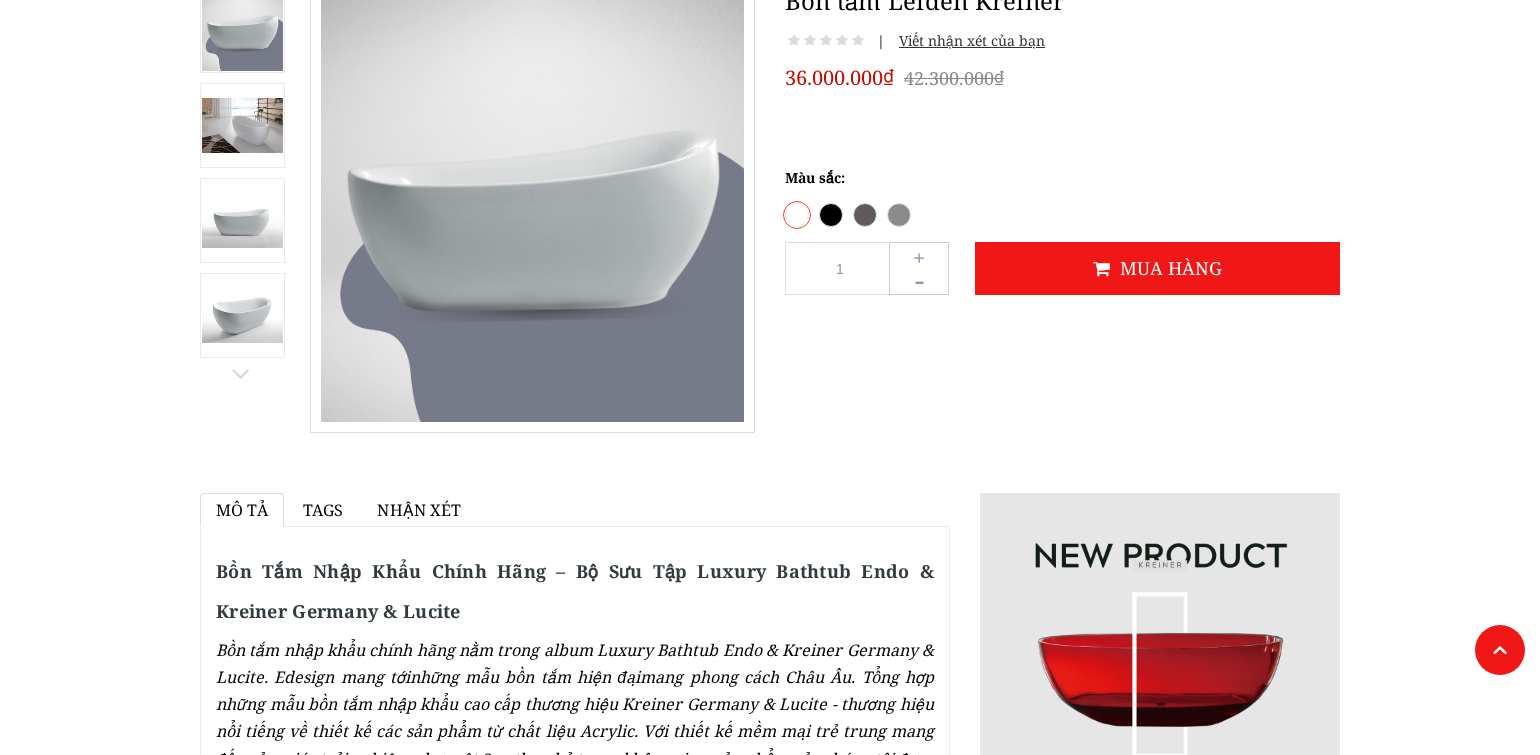 click at bounding box center [242, 125] 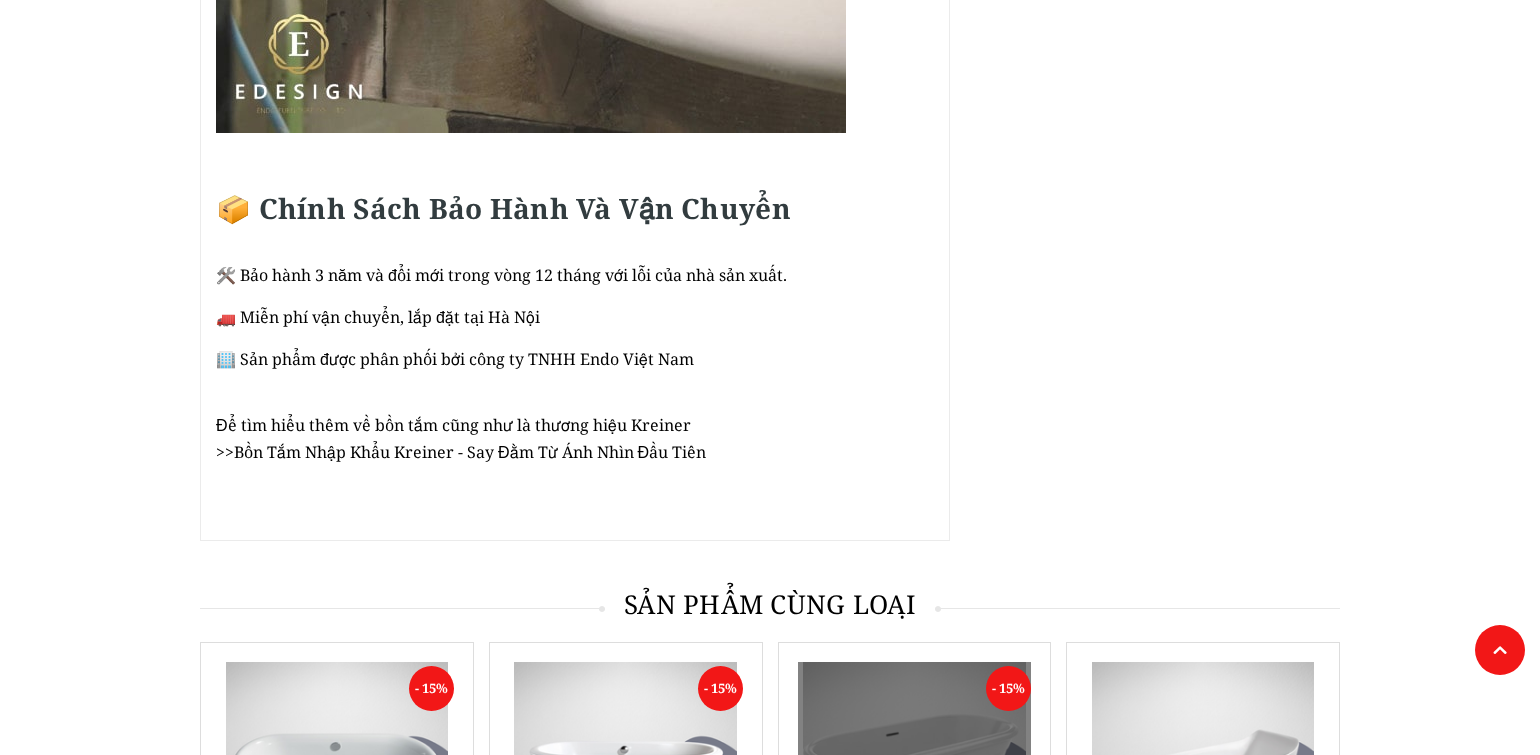 scroll, scrollTop: 3467, scrollLeft: 0, axis: vertical 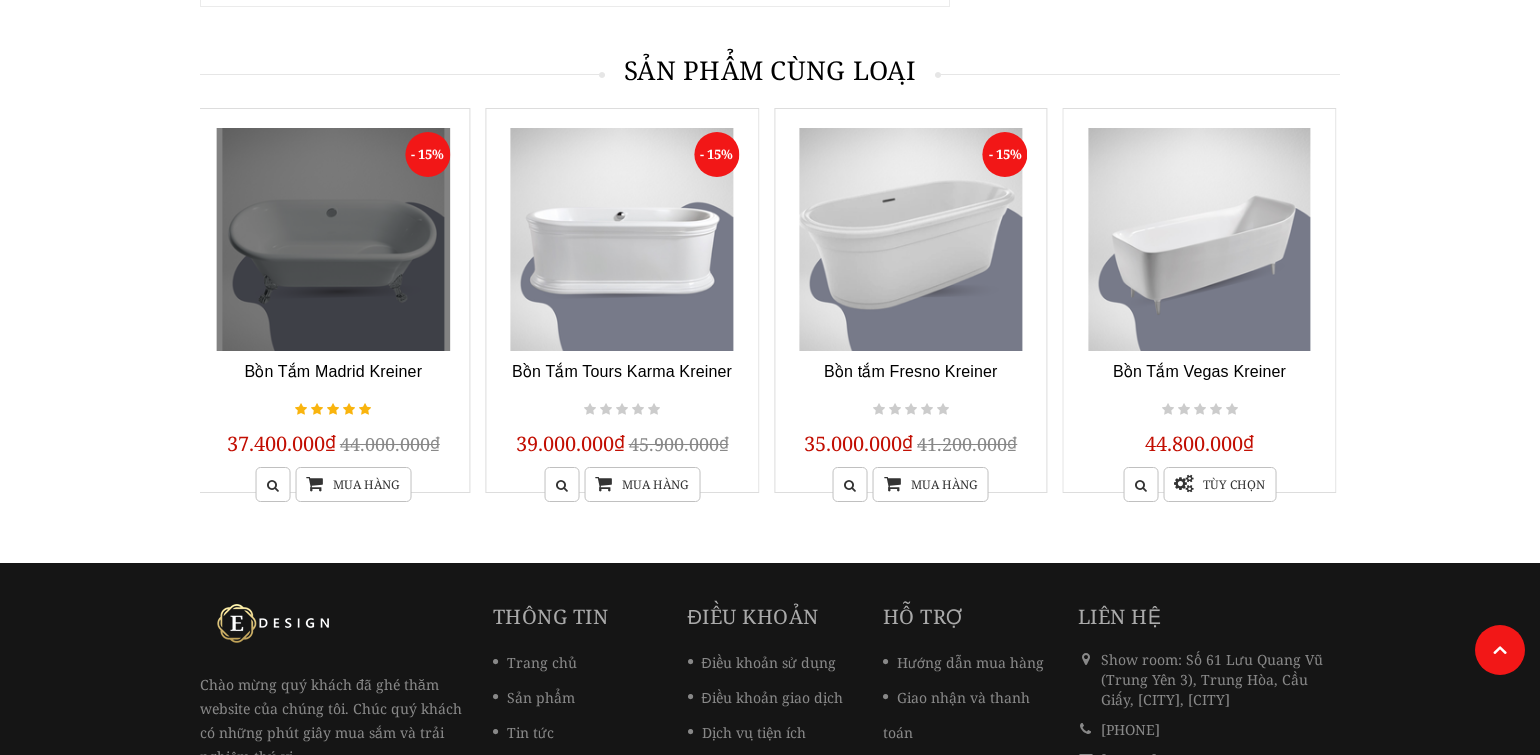 click on "Bồn Tắm Madrid Kreiner
1
37.400.000₫
44.000.000₫
Mua hàng" at bounding box center [333, 421] 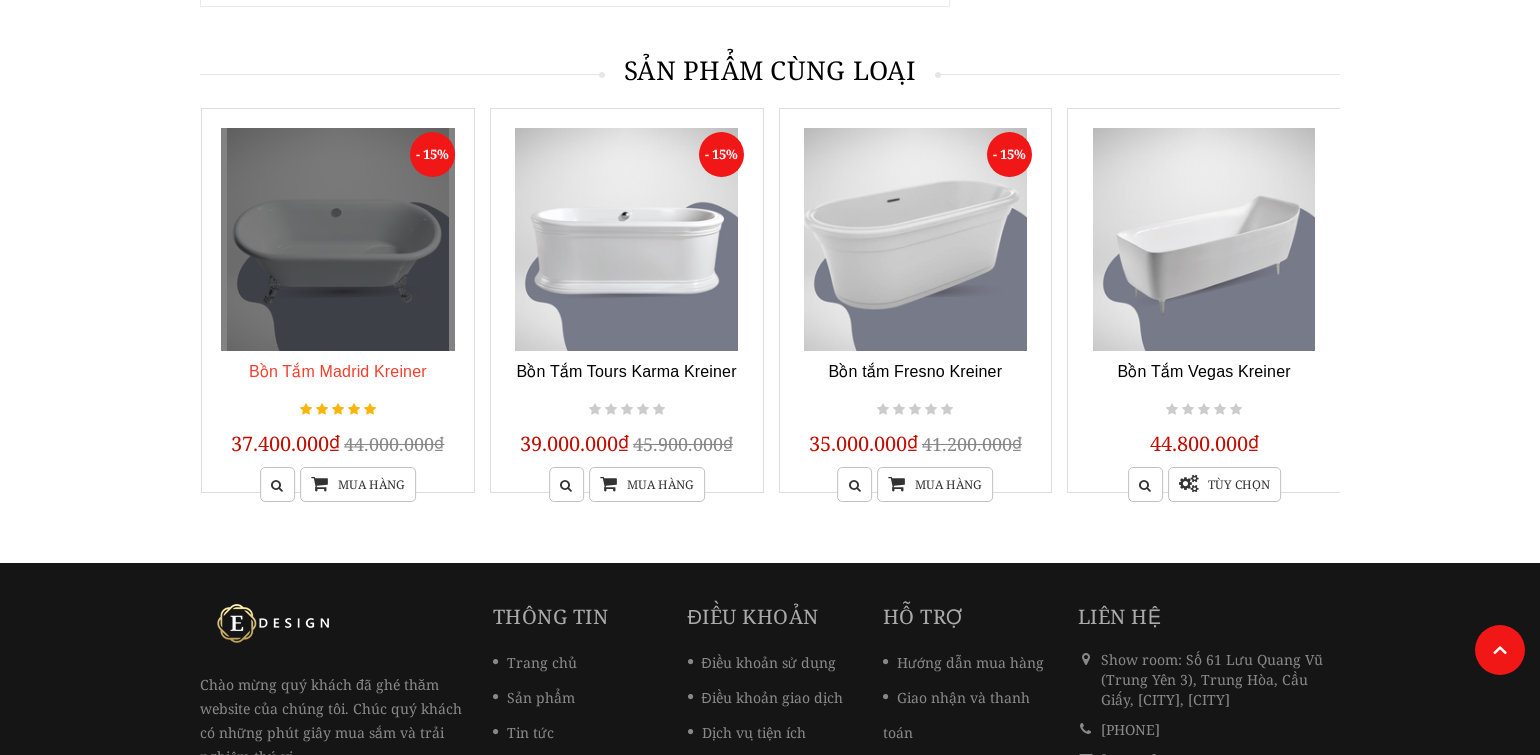 click on "Bồn Tắm Madrid Kreiner" at bounding box center (338, 371) 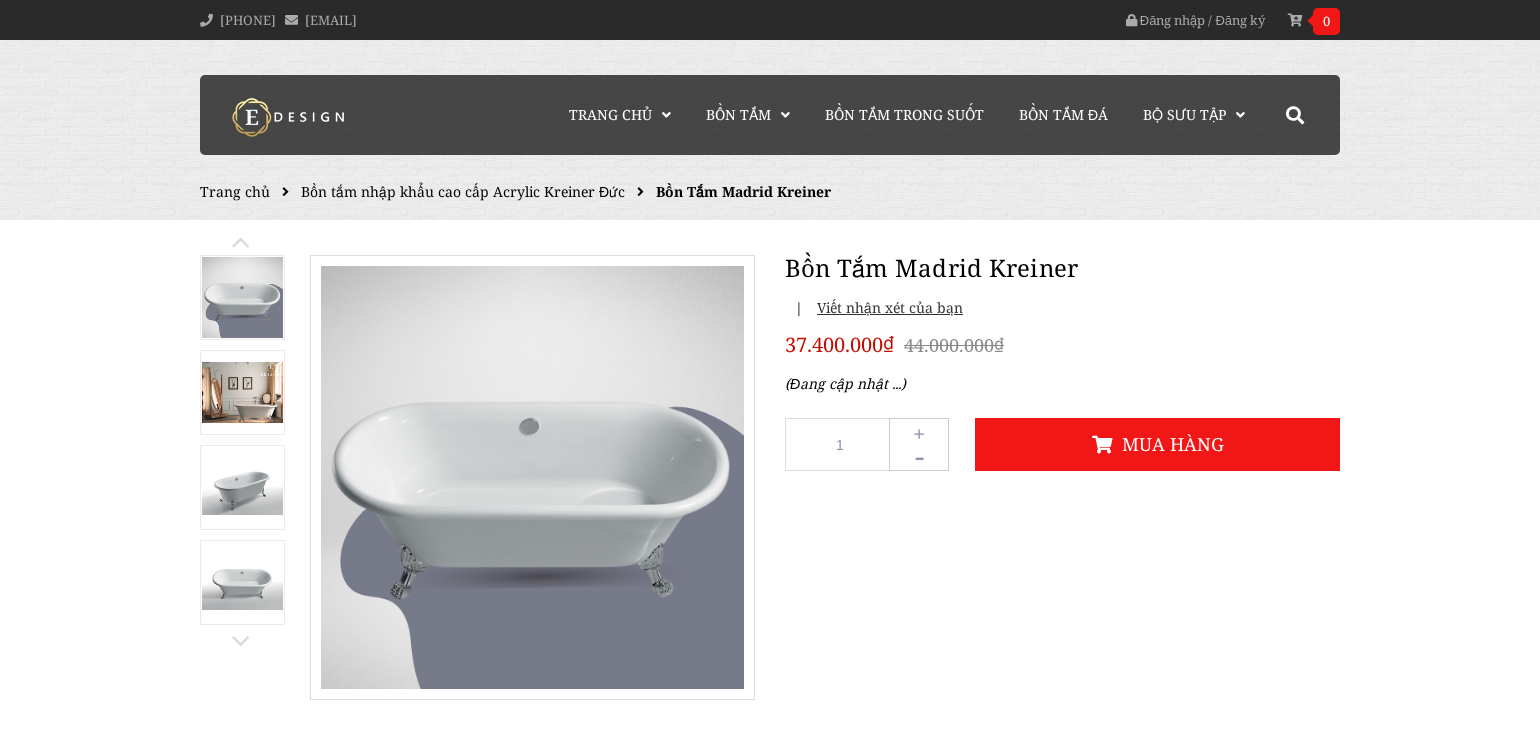 scroll, scrollTop: 0, scrollLeft: 0, axis: both 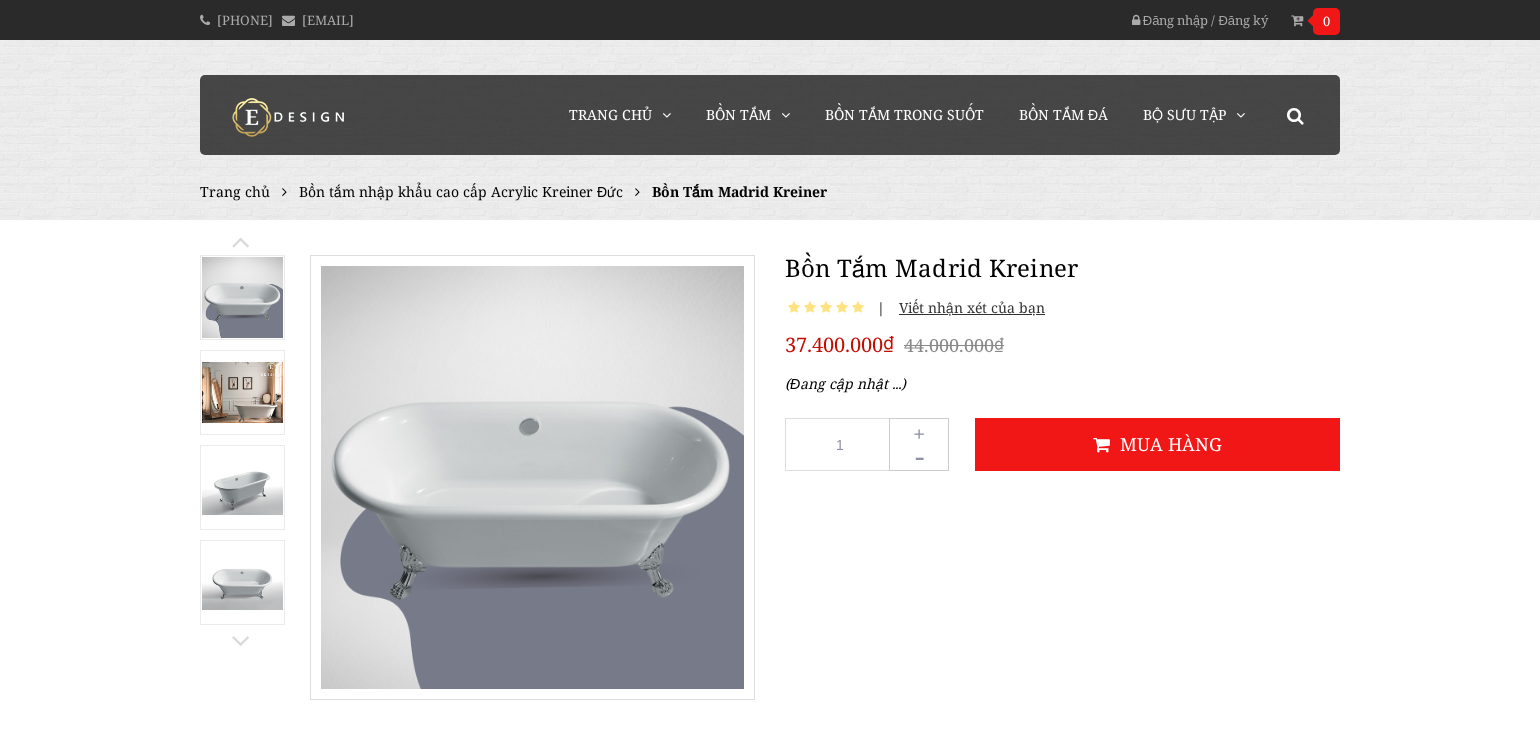 click at bounding box center [242, 392] 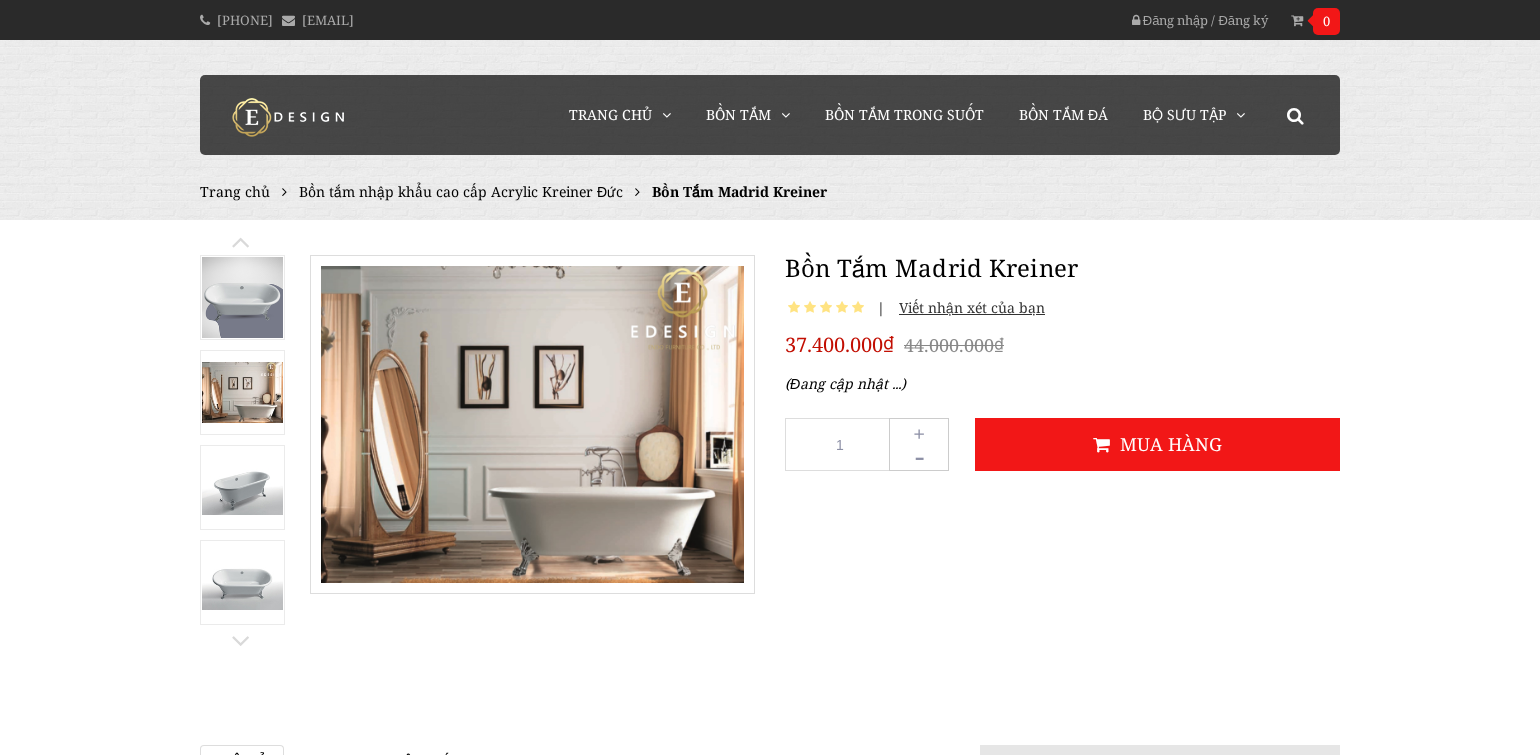 click at bounding box center (242, 487) 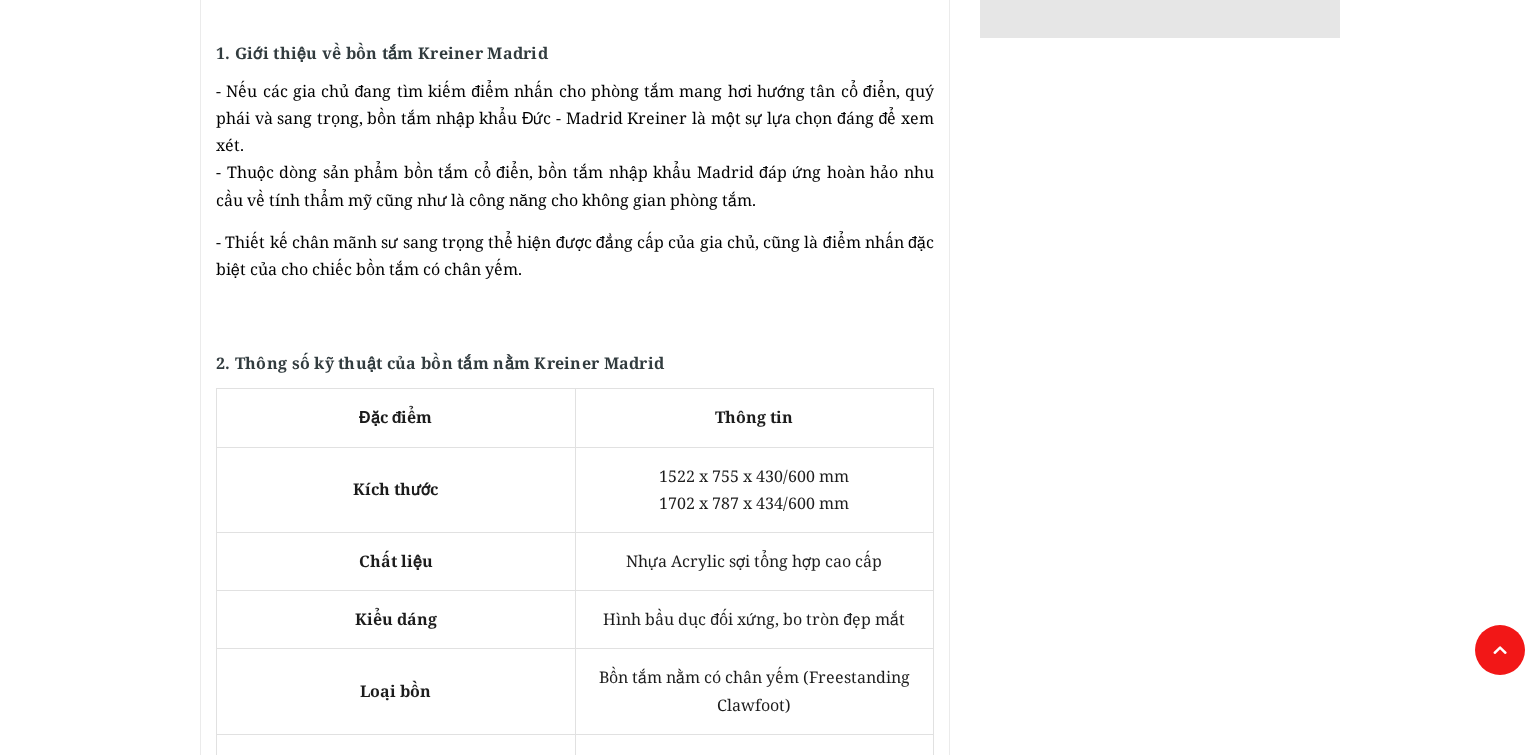 scroll, scrollTop: 1333, scrollLeft: 0, axis: vertical 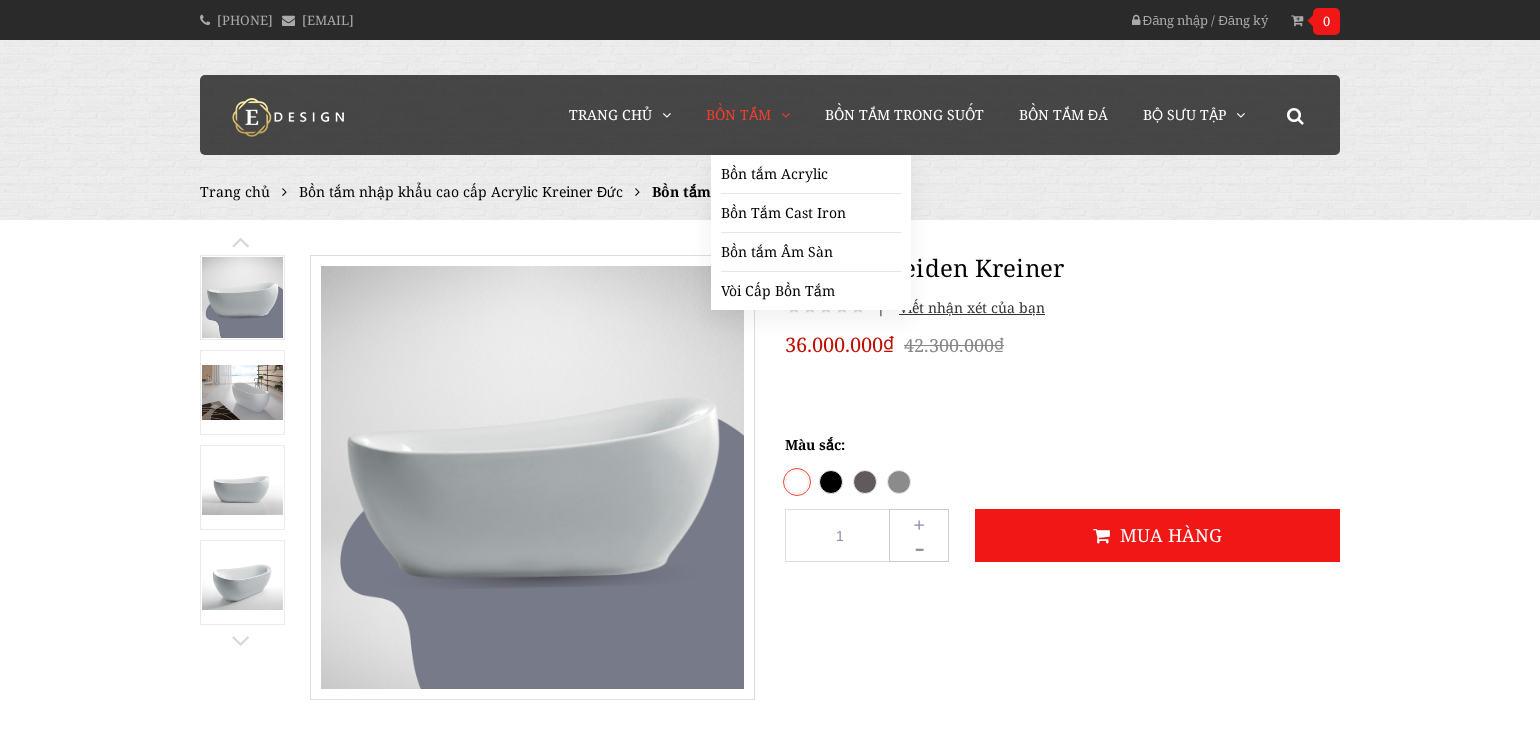 click on "Bồn Tắm" at bounding box center [748, 115] 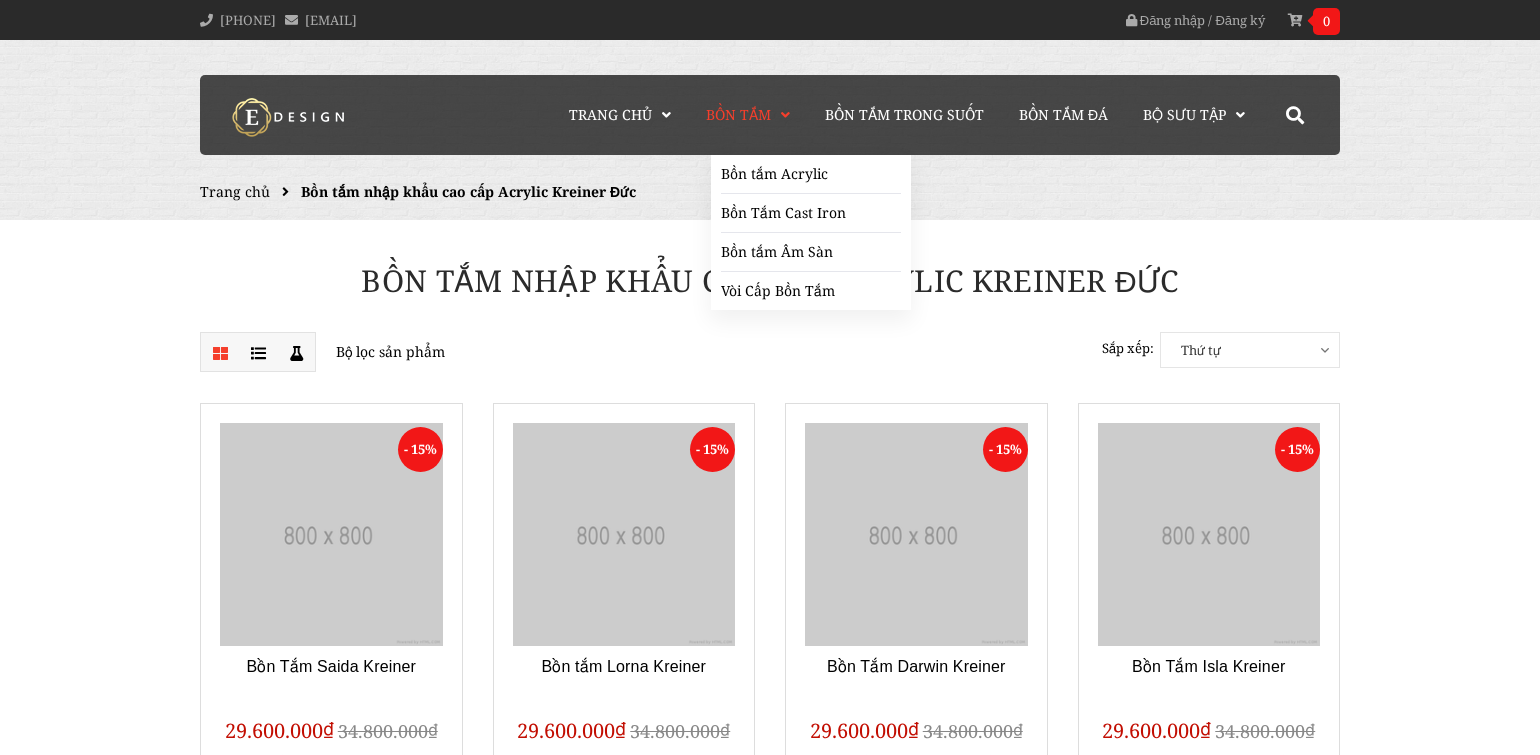 scroll, scrollTop: 0, scrollLeft: 0, axis: both 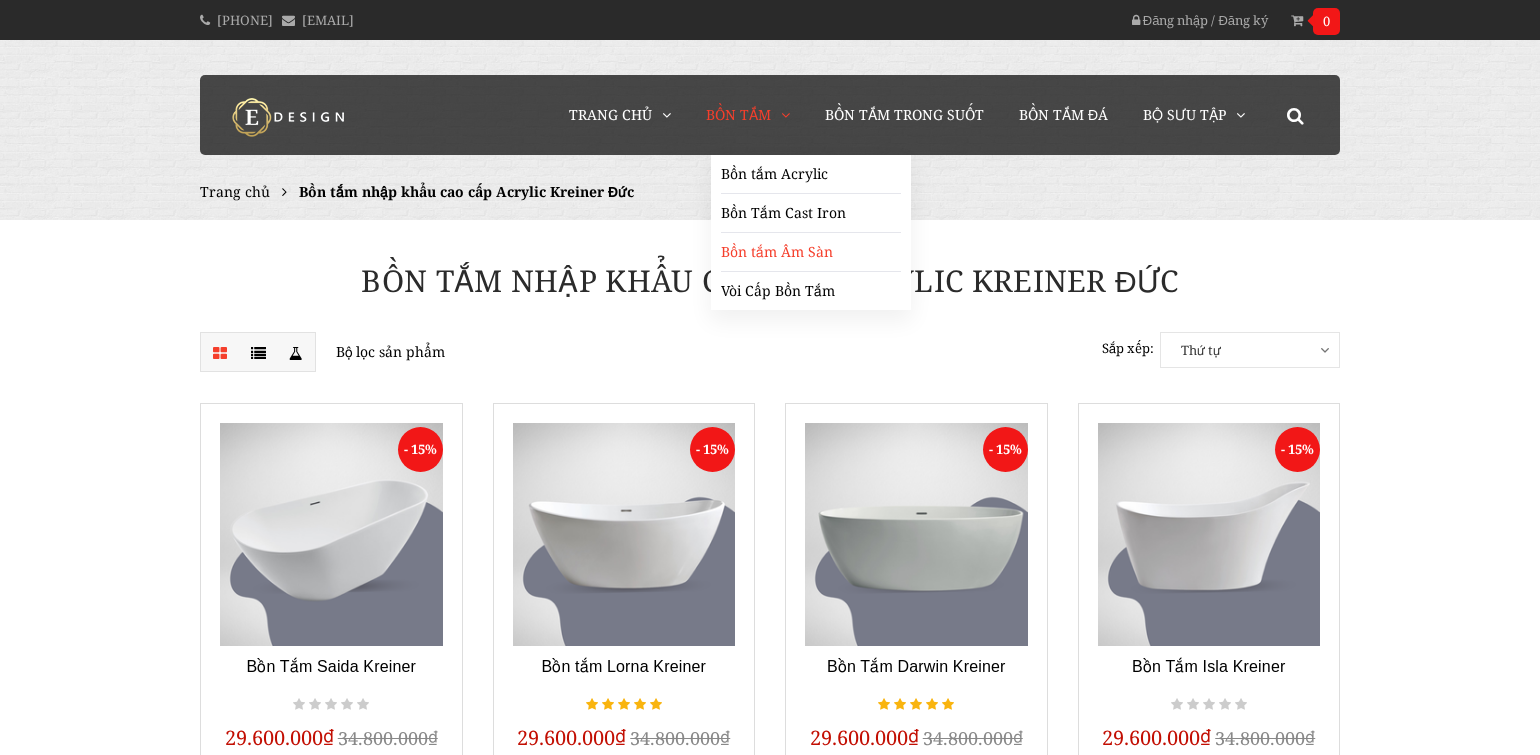 click on "Bồn tắm Âm Sàn" at bounding box center (811, 252) 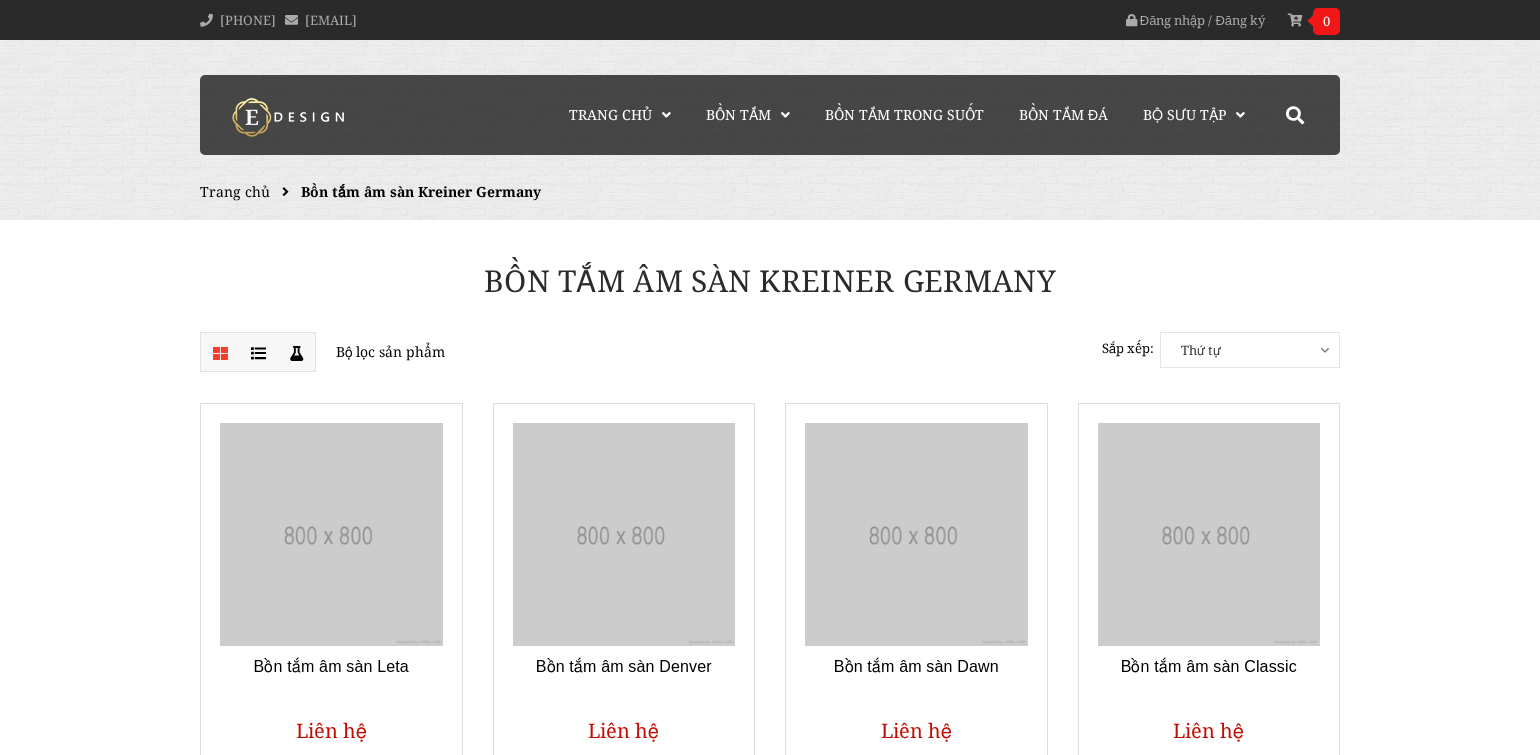 scroll, scrollTop: 0, scrollLeft: 0, axis: both 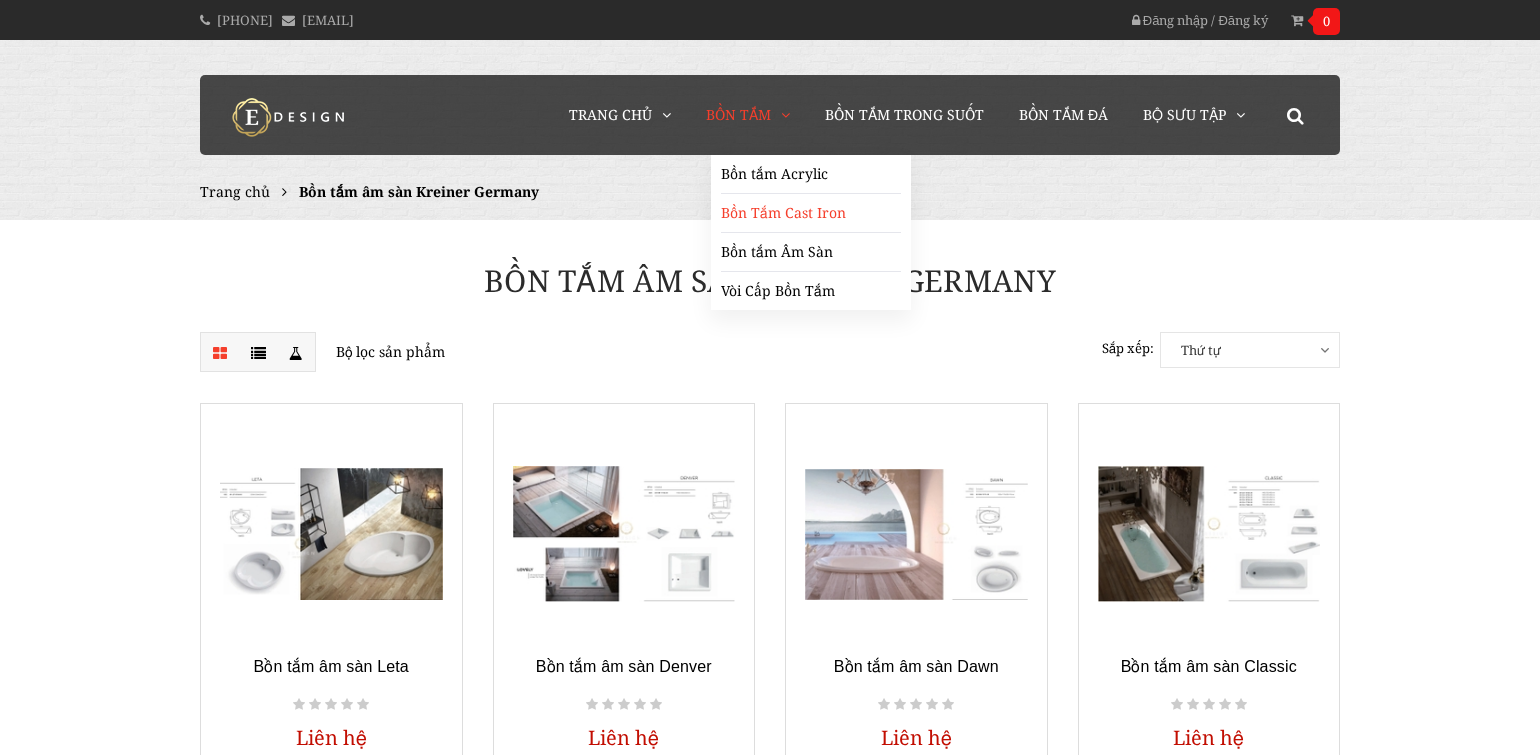 click on "Bồn Tắm Cast Iron" at bounding box center [811, 213] 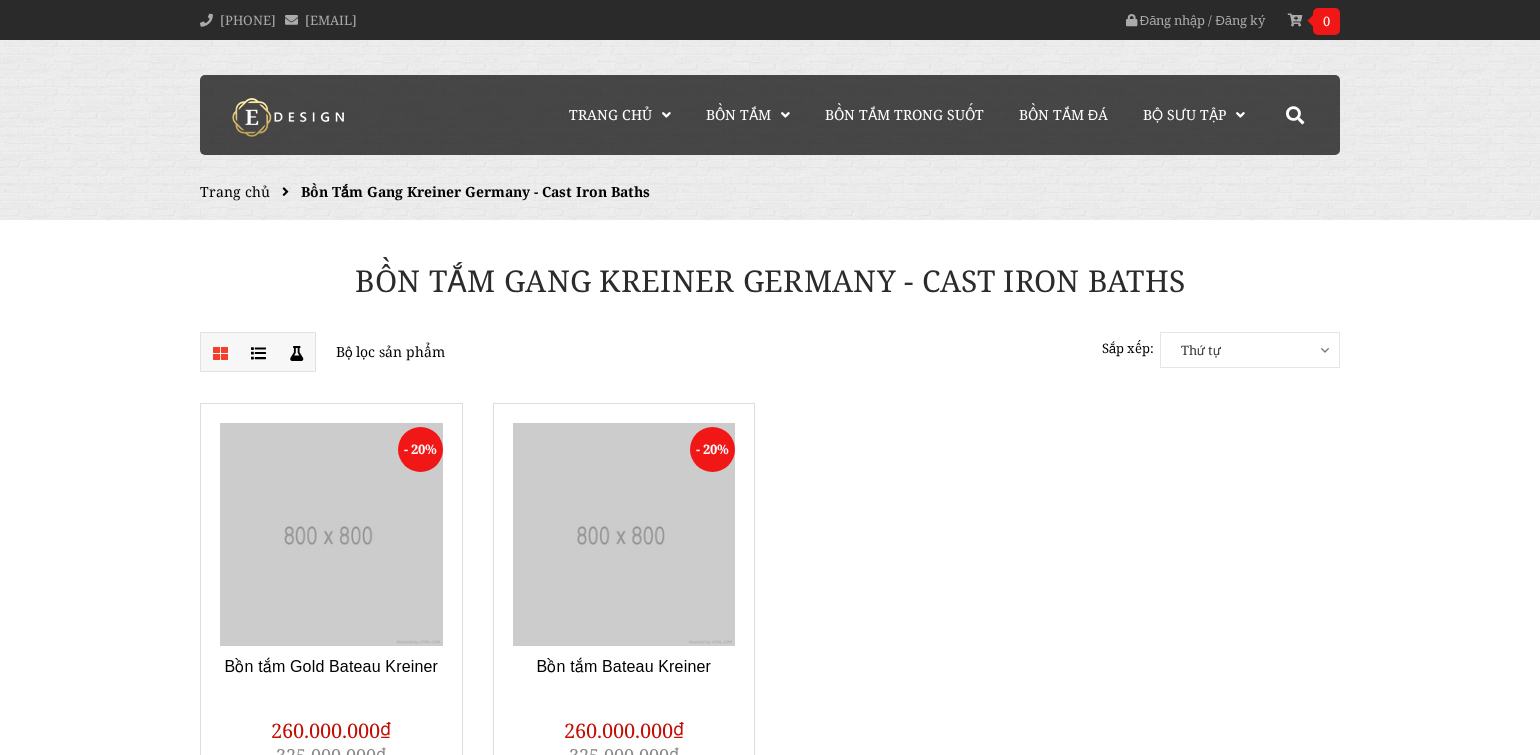 scroll, scrollTop: 0, scrollLeft: 0, axis: both 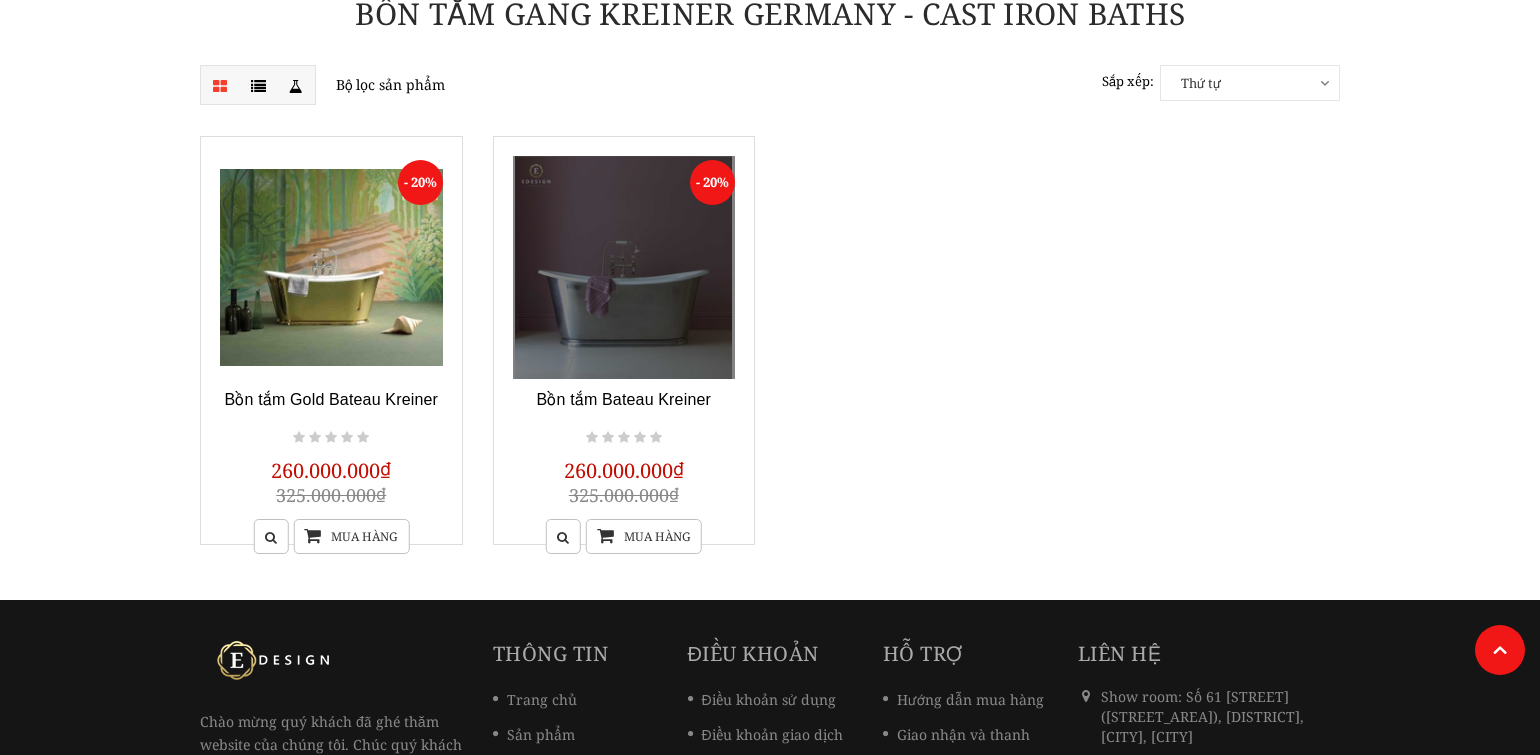 click at bounding box center [624, 267] 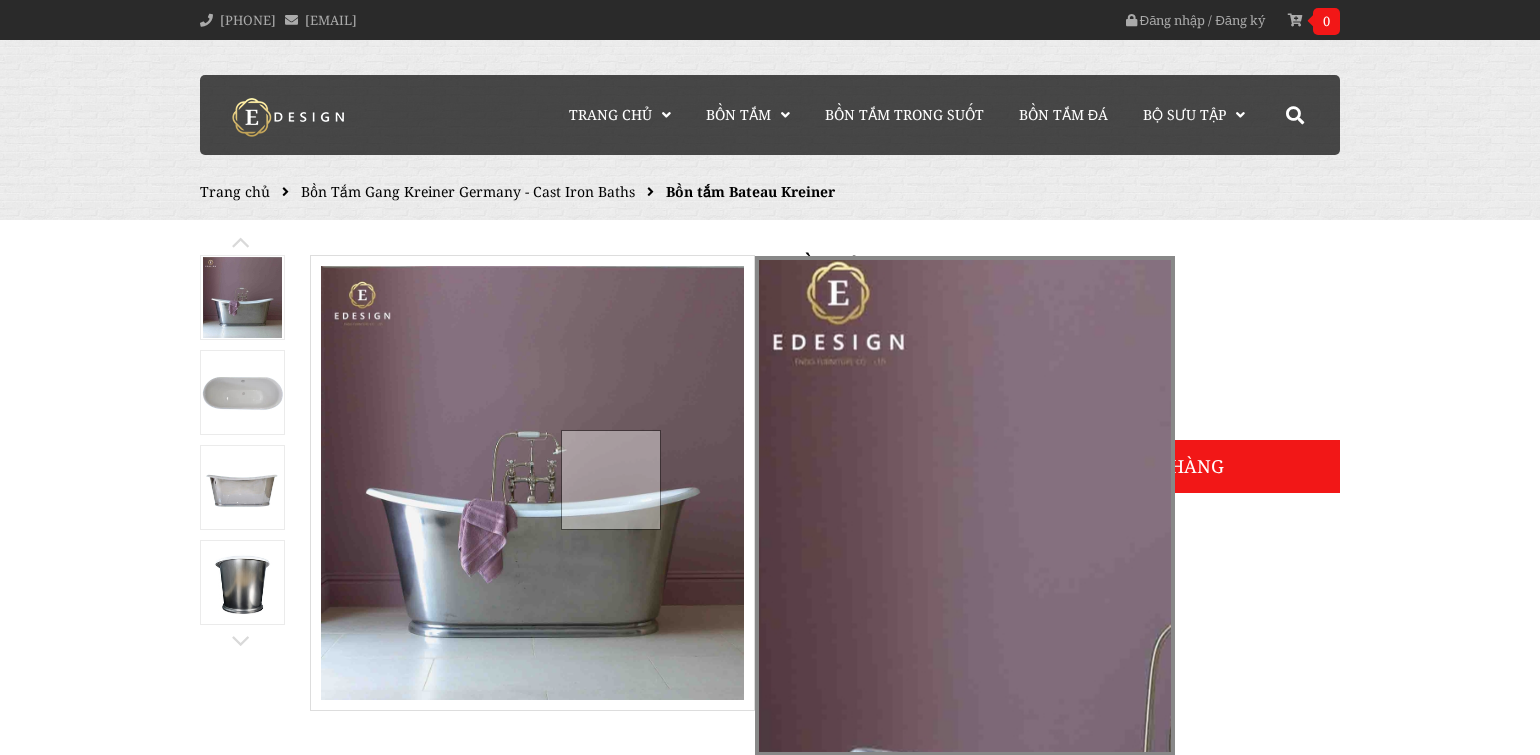 scroll, scrollTop: 0, scrollLeft: 0, axis: both 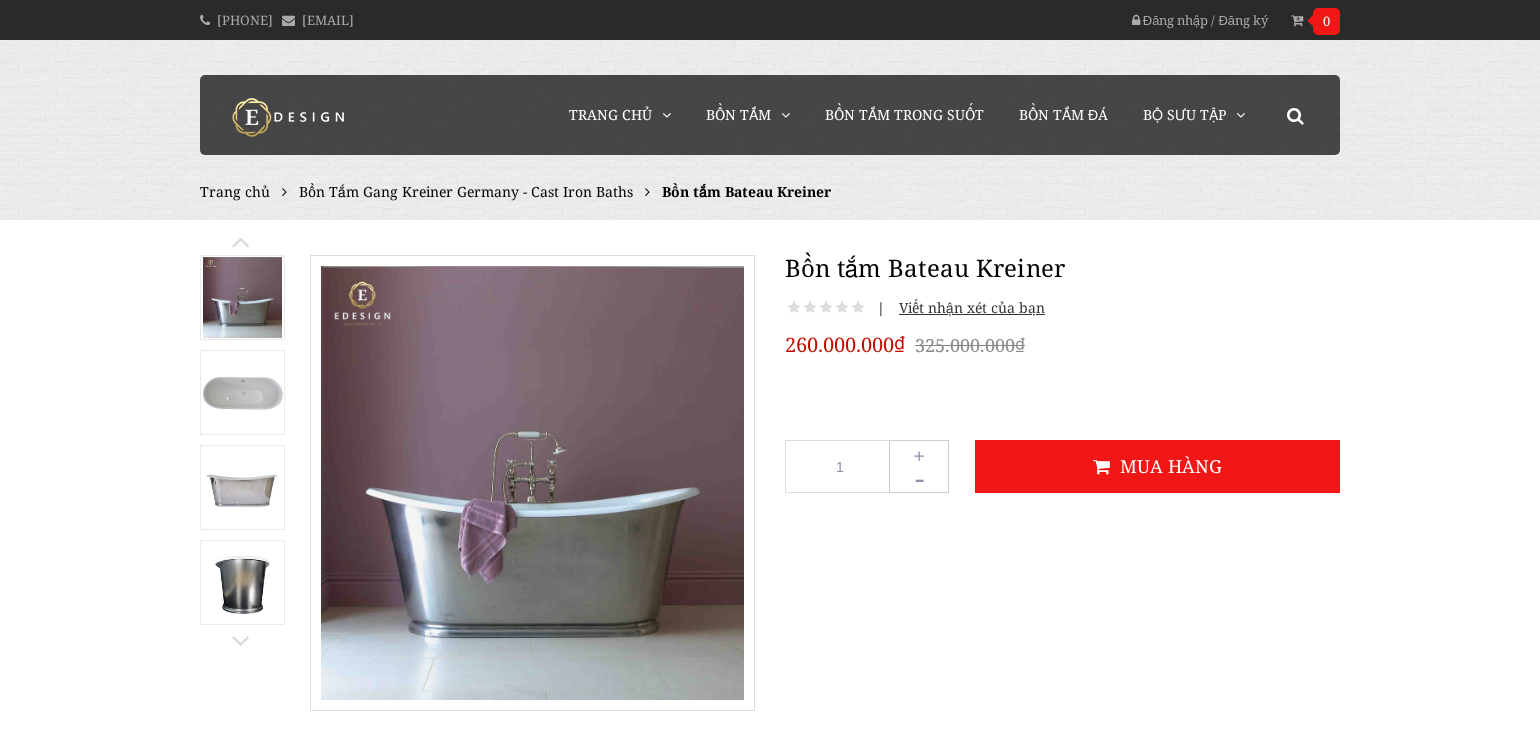 click at bounding box center [242, 393] 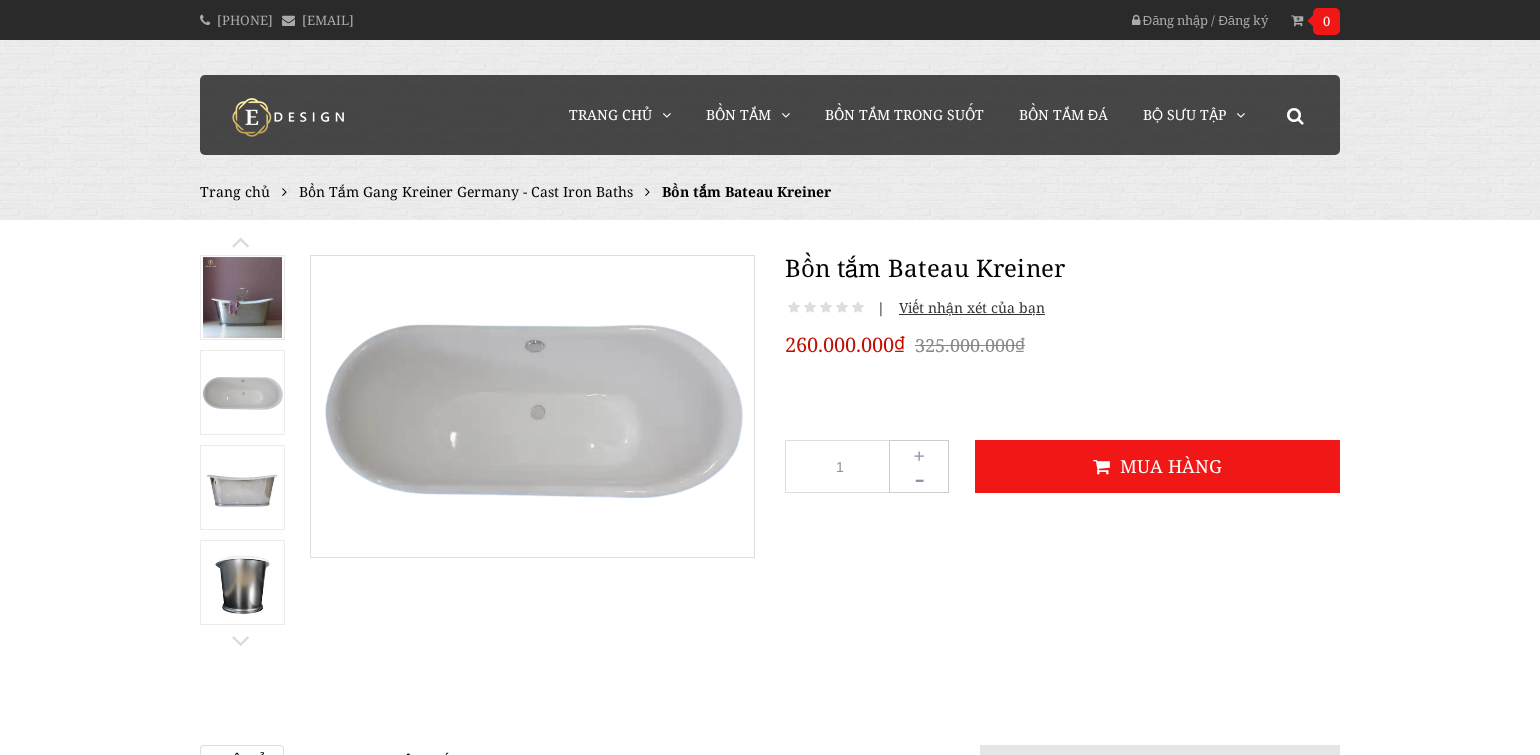 click at bounding box center [242, 488] 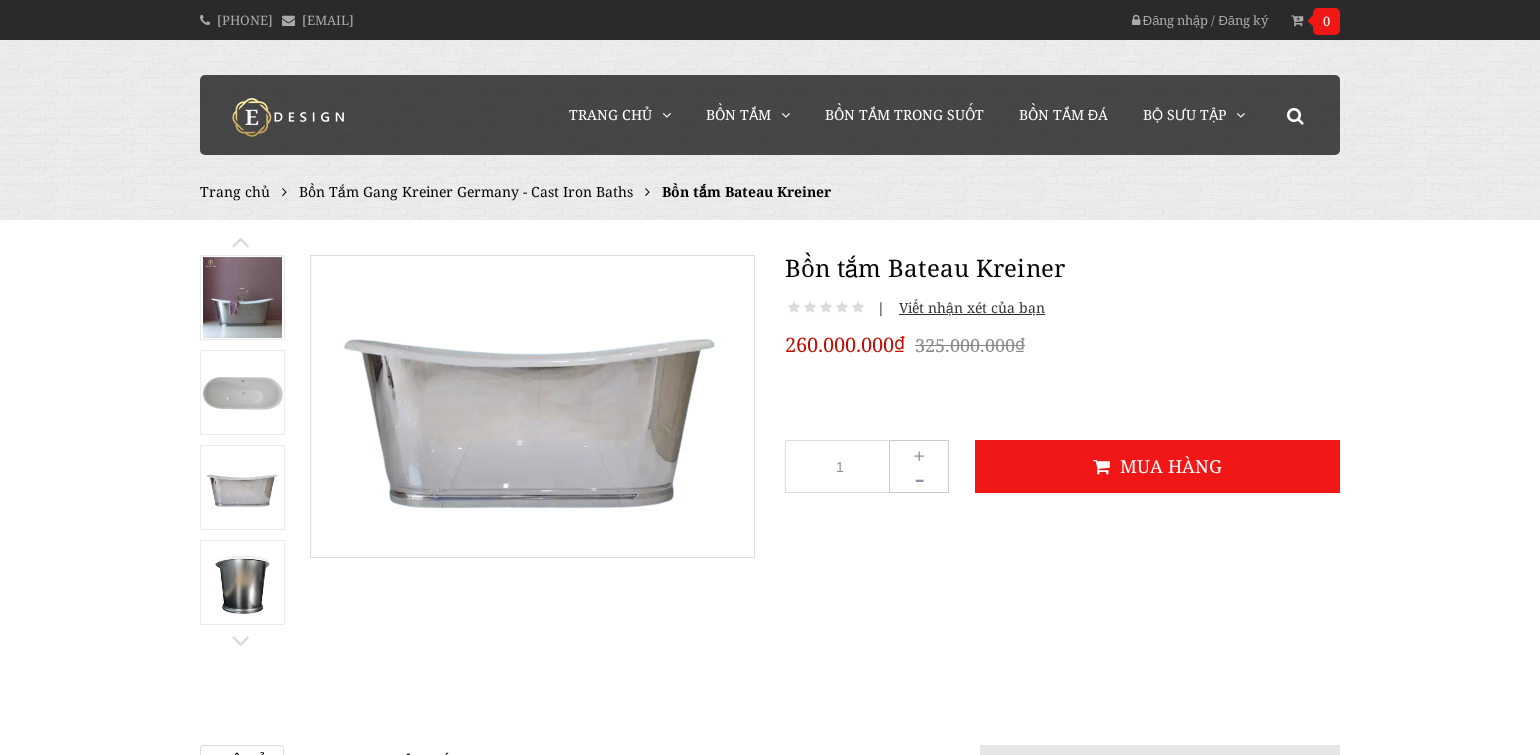 click at bounding box center [242, 582] 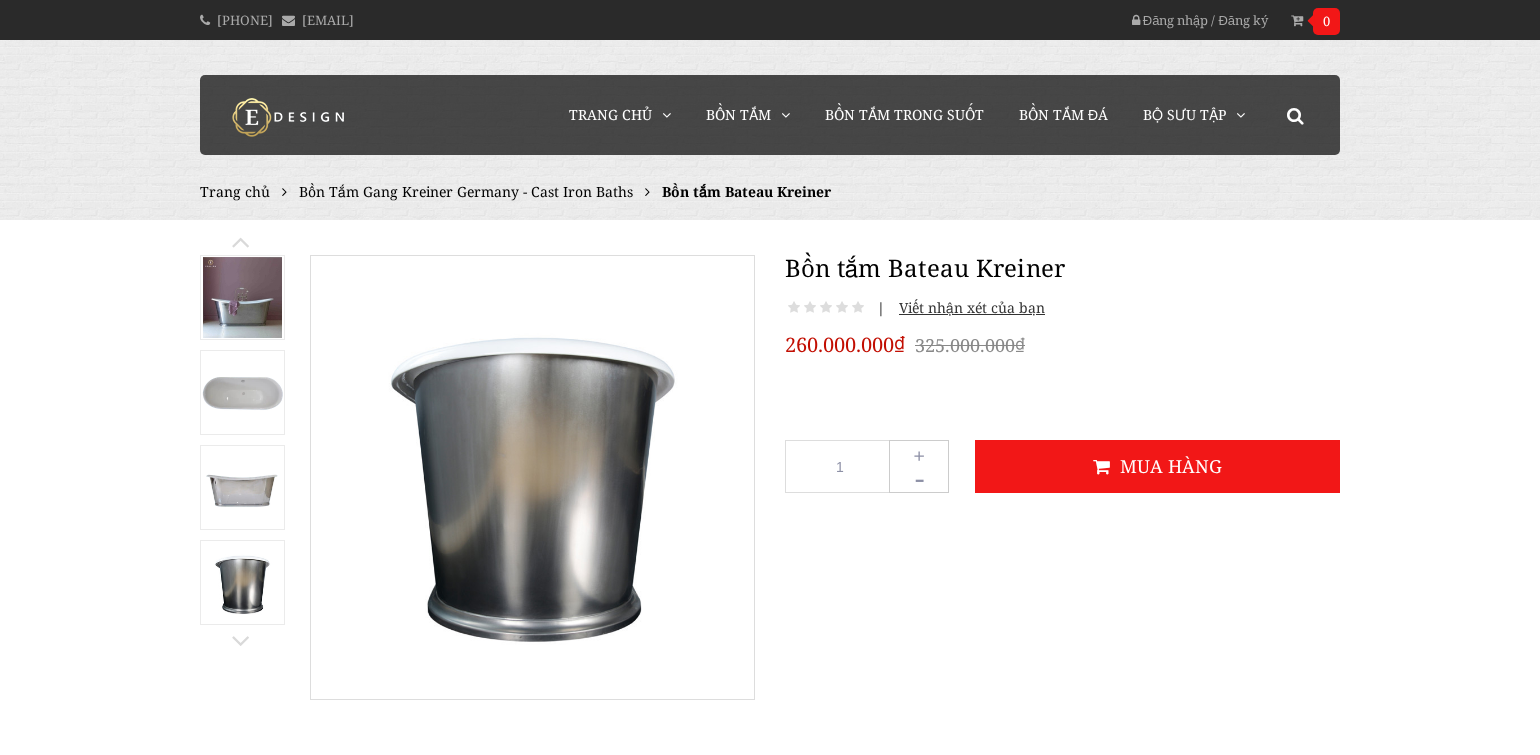 click at bounding box center (1062, 395) 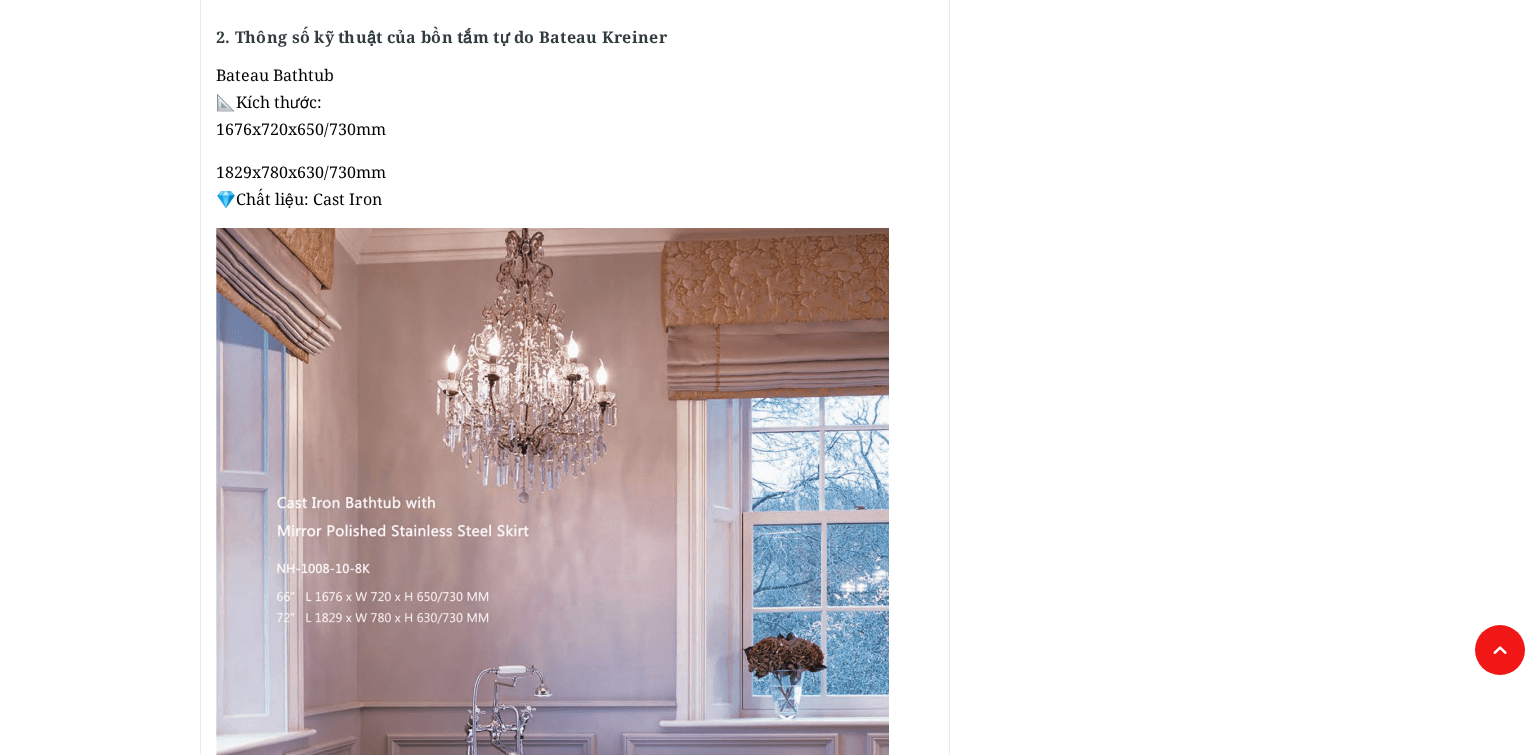 scroll, scrollTop: 1651, scrollLeft: 0, axis: vertical 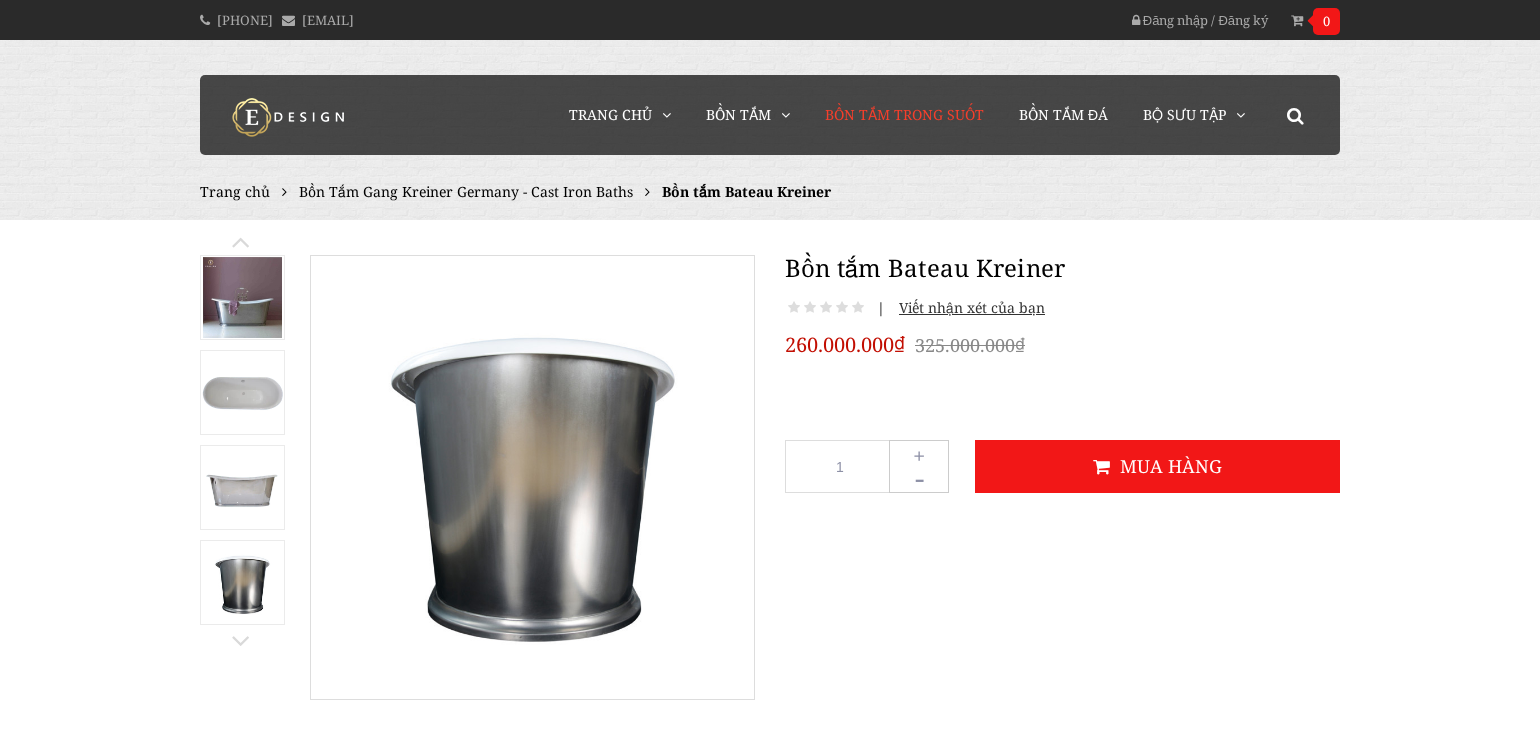 click on "Bồn Tắm Trong Suốt" at bounding box center [904, 114] 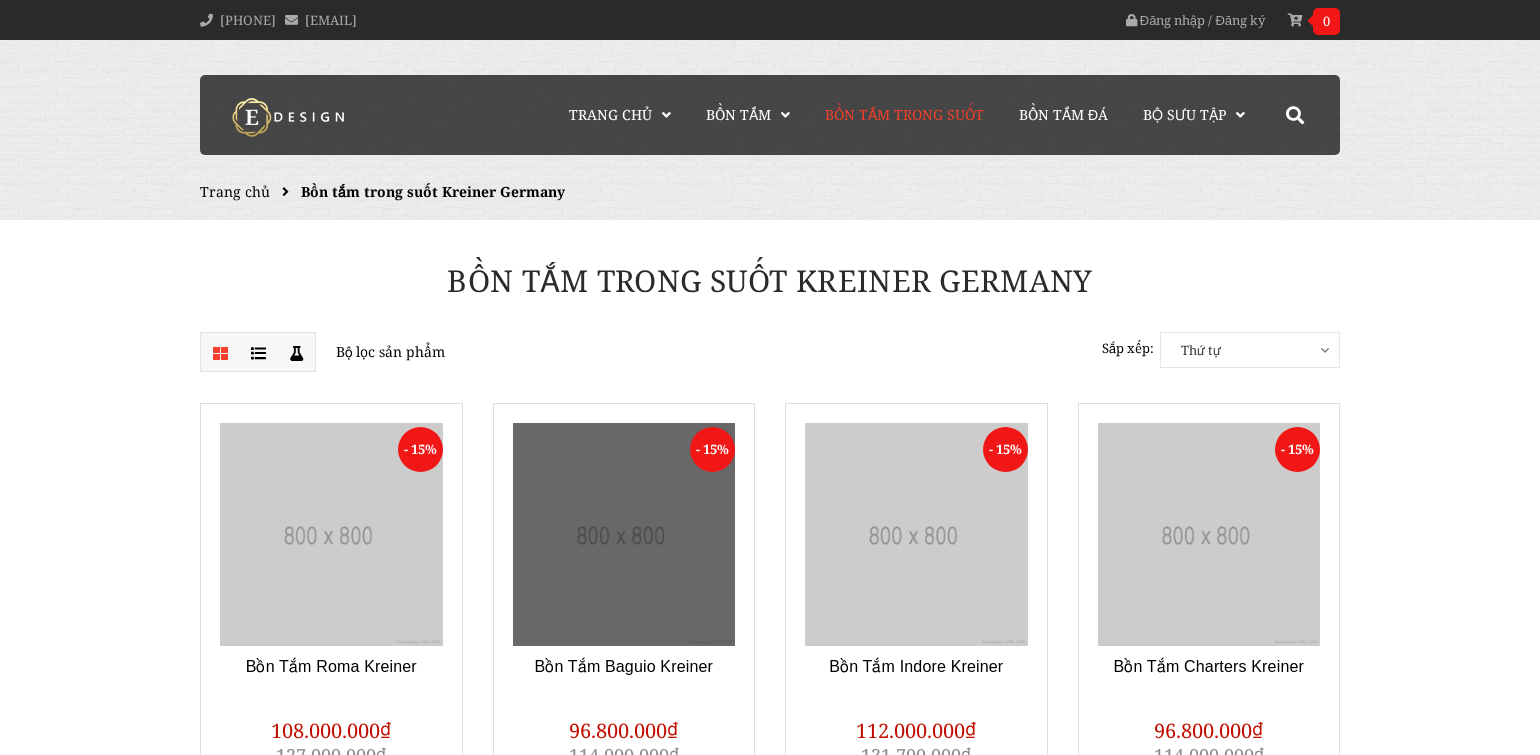 scroll, scrollTop: 0, scrollLeft: 0, axis: both 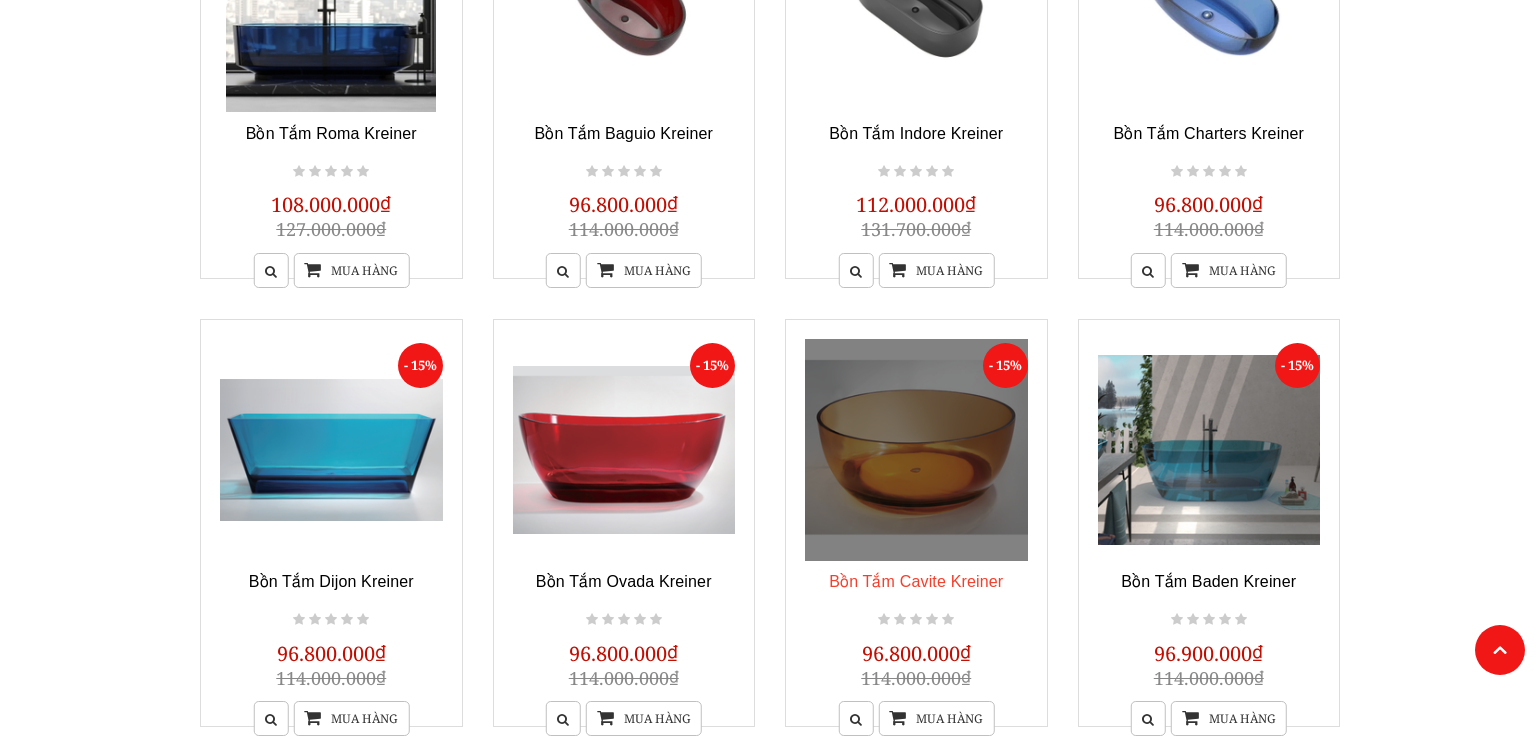 click on "Bồn Tắm Cavite Kreiner" at bounding box center (916, 581) 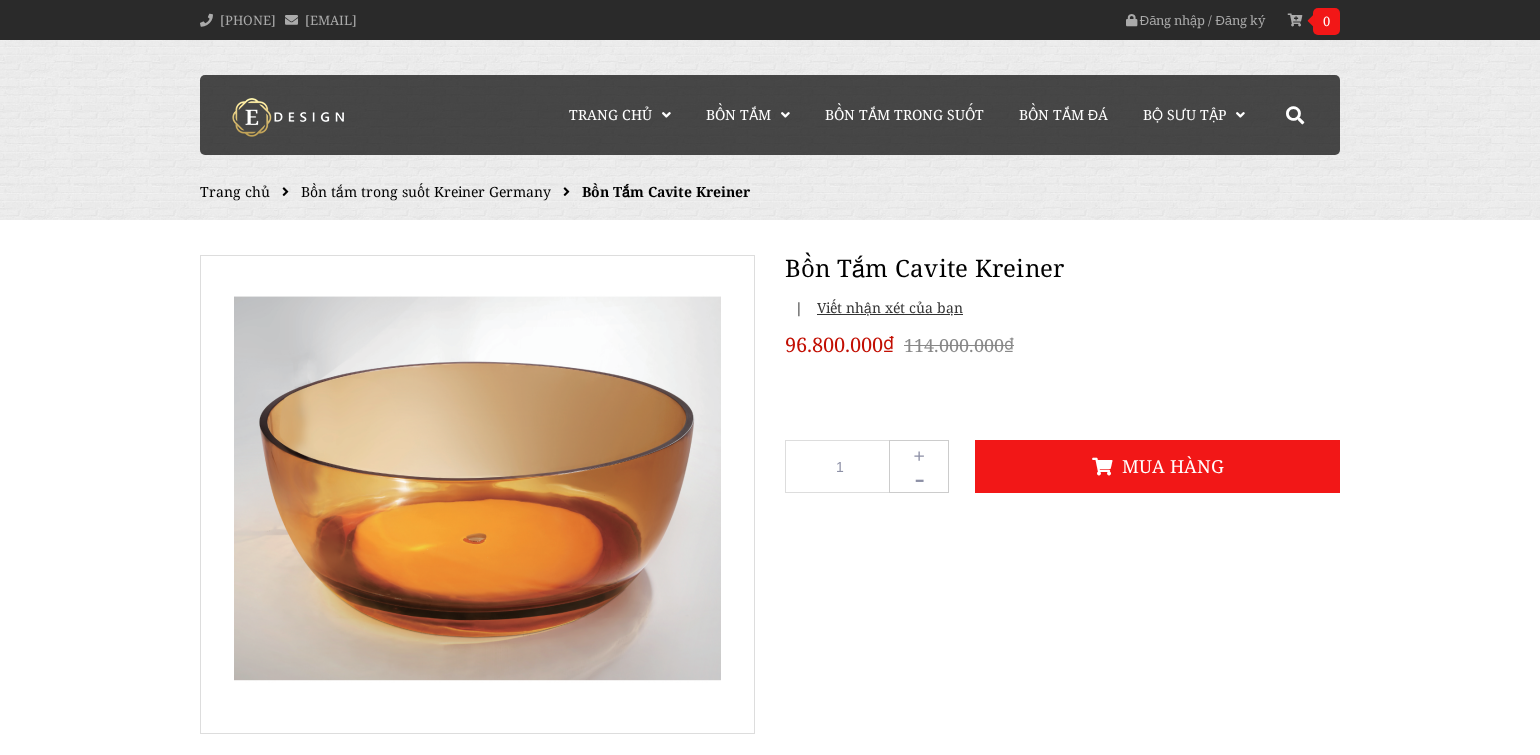 scroll, scrollTop: 0, scrollLeft: 0, axis: both 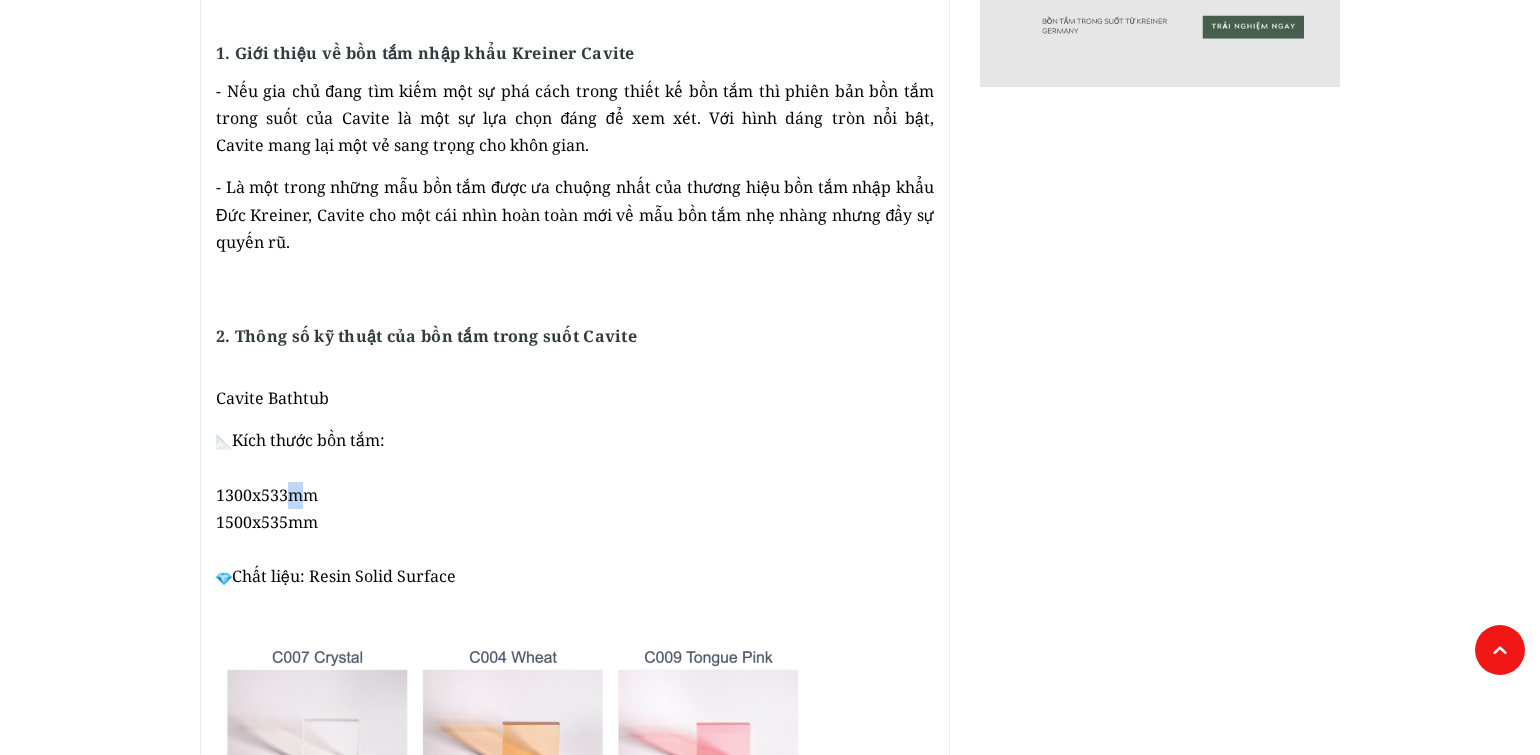 drag, startPoint x: 289, startPoint y: 488, endPoint x: 256, endPoint y: 495, distance: 33.734257 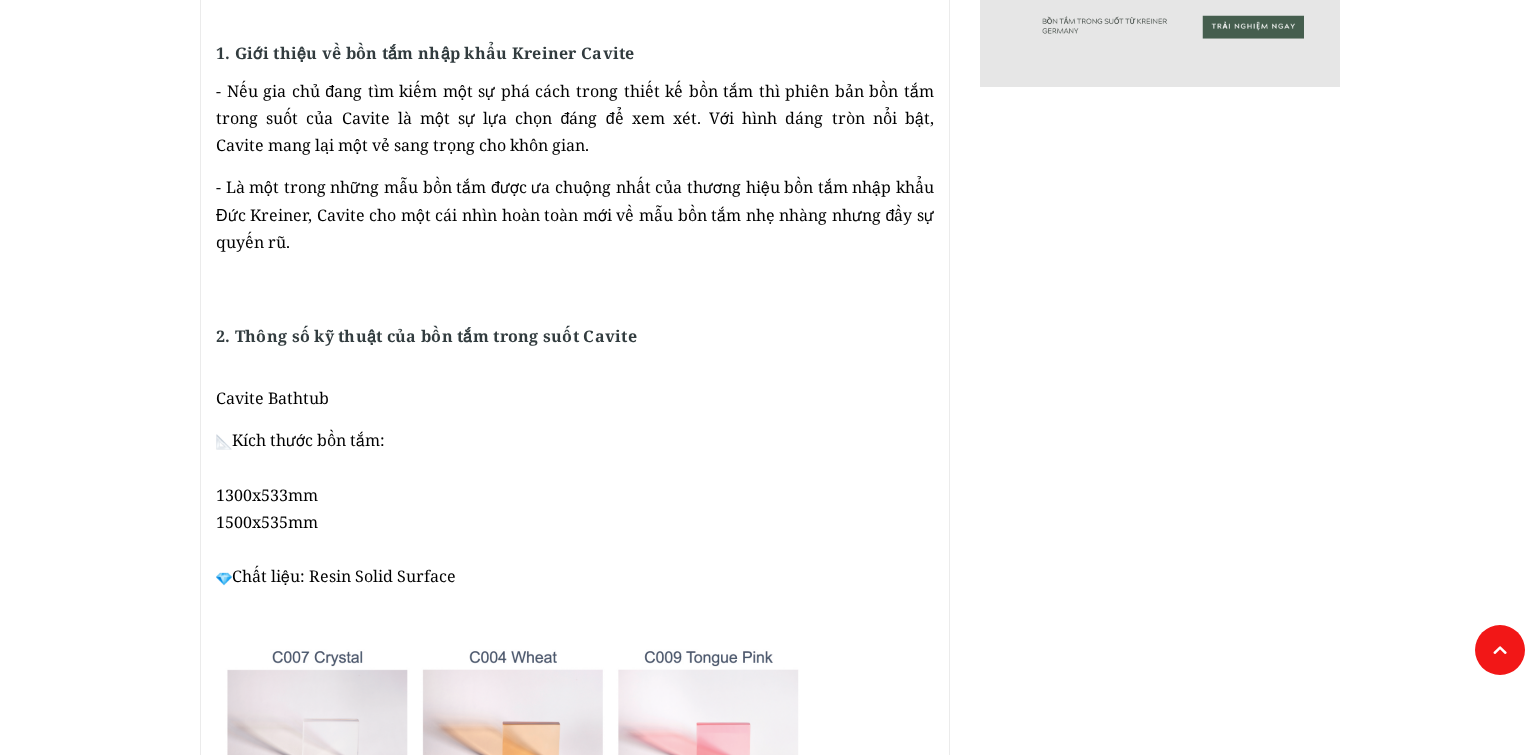 click on "Kích thước bồn tắm:
1300x533mm
1500x535mm
Chất liệu: Resin Solid Surface" at bounding box center [575, 508] 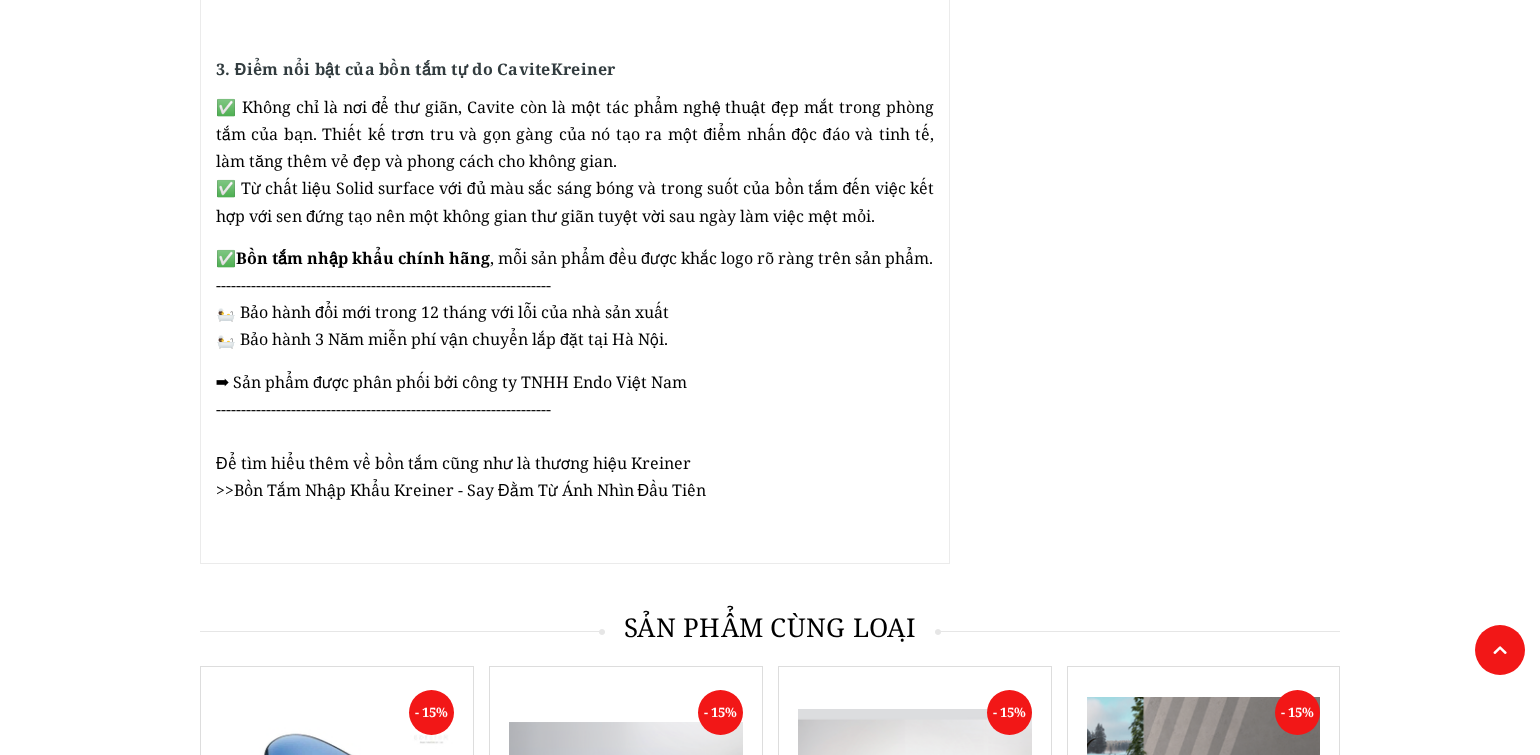 scroll, scrollTop: 3200, scrollLeft: 0, axis: vertical 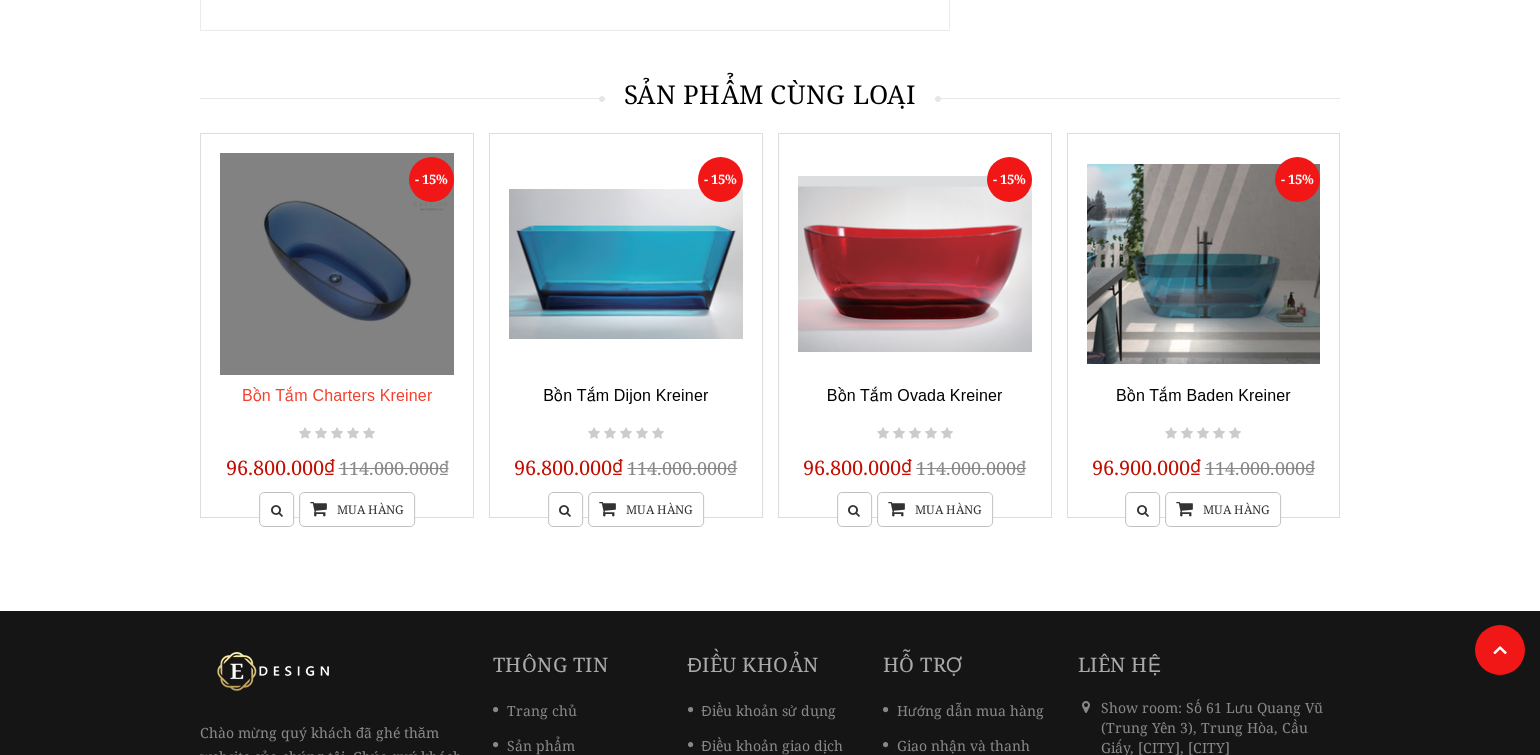 click on "Bồn Tắm Charters Kreiner" at bounding box center [337, 395] 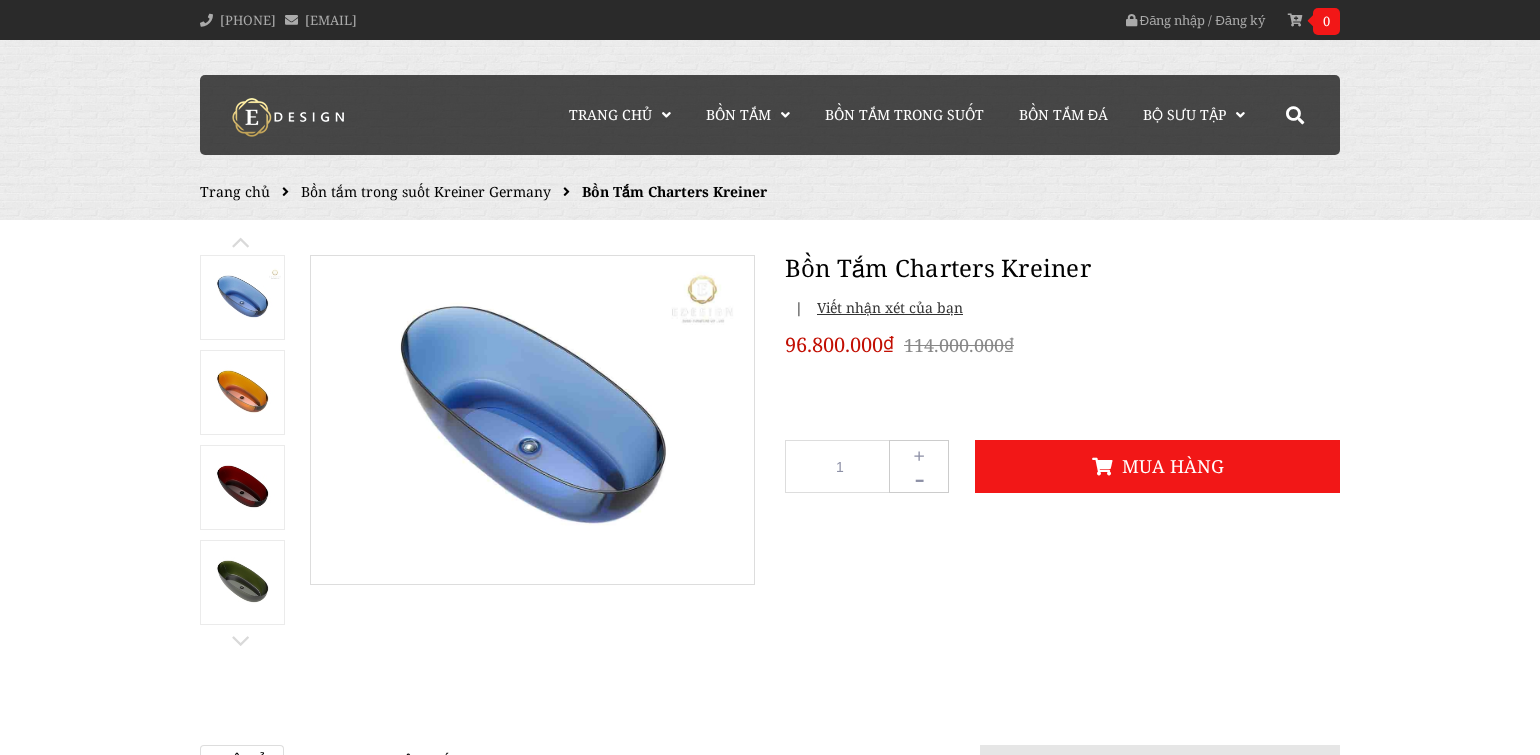 scroll, scrollTop: 0, scrollLeft: 0, axis: both 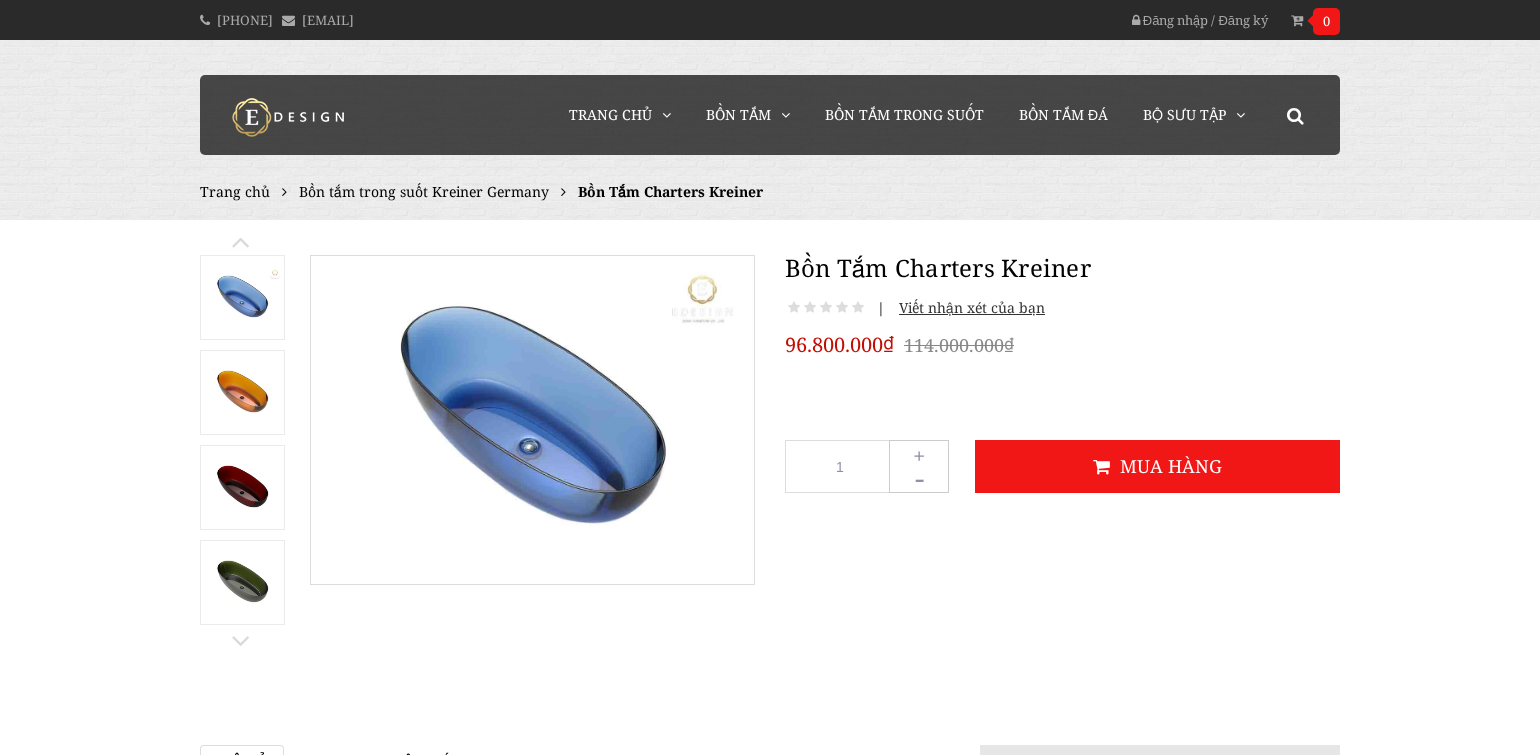 click at bounding box center [242, 392] 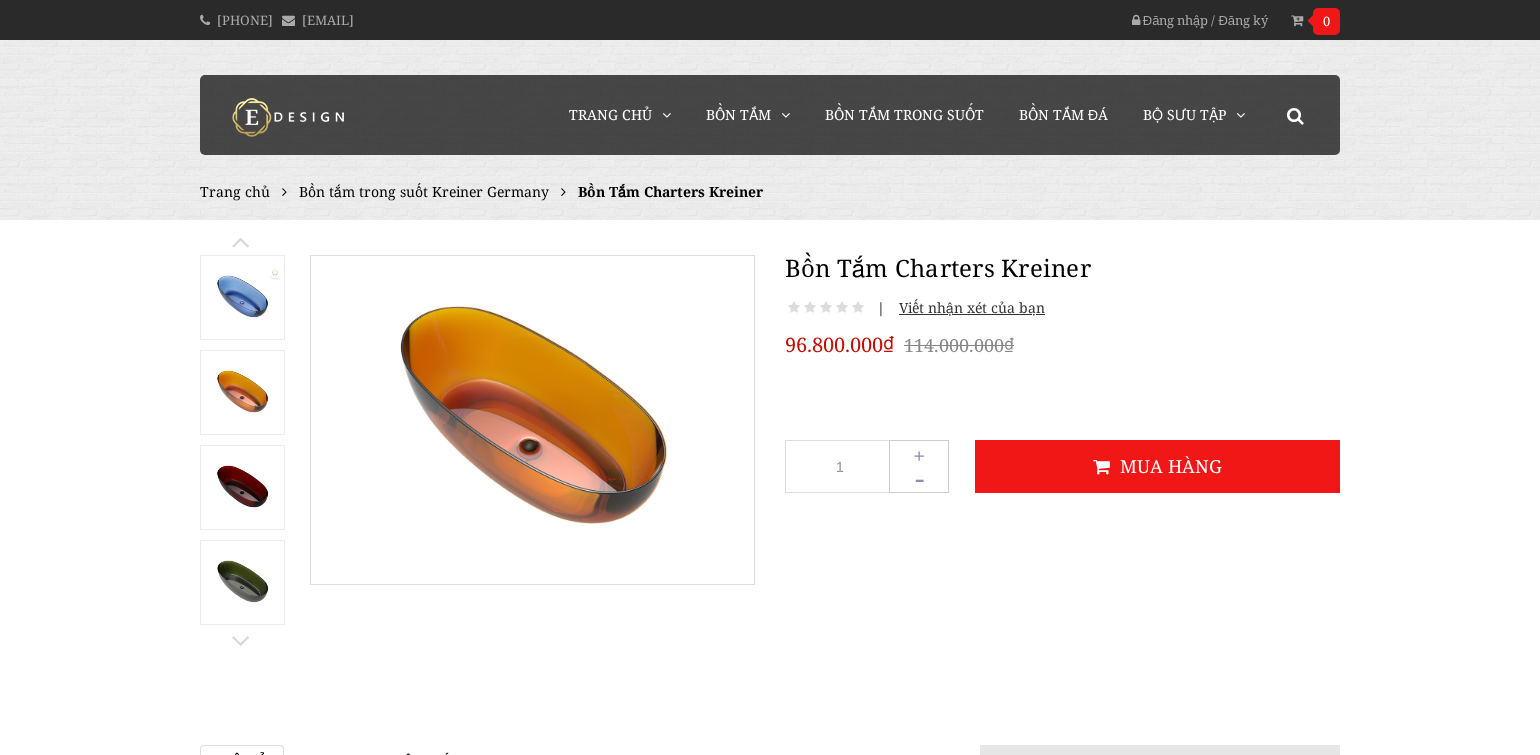 click at bounding box center [242, 487] 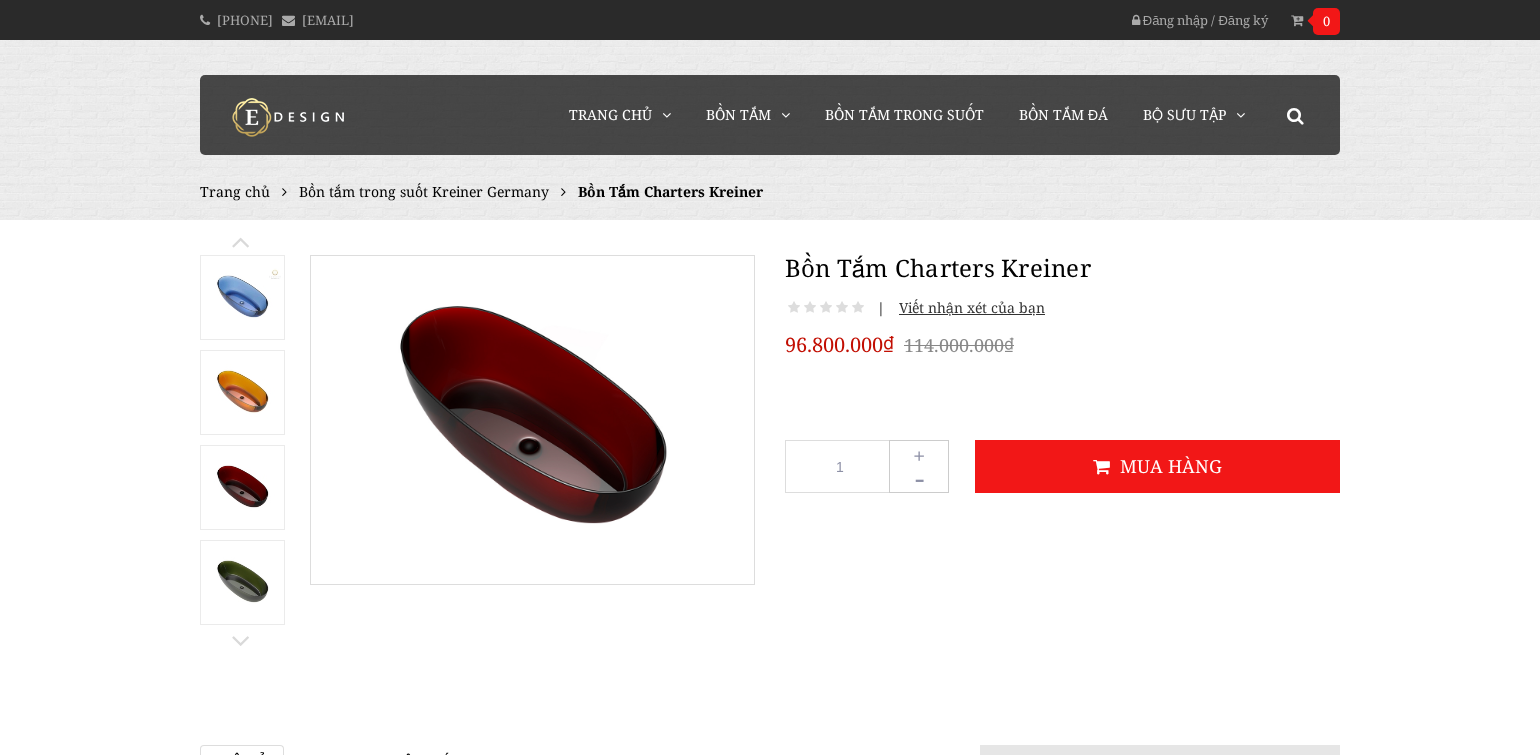 click at bounding box center [242, 582] 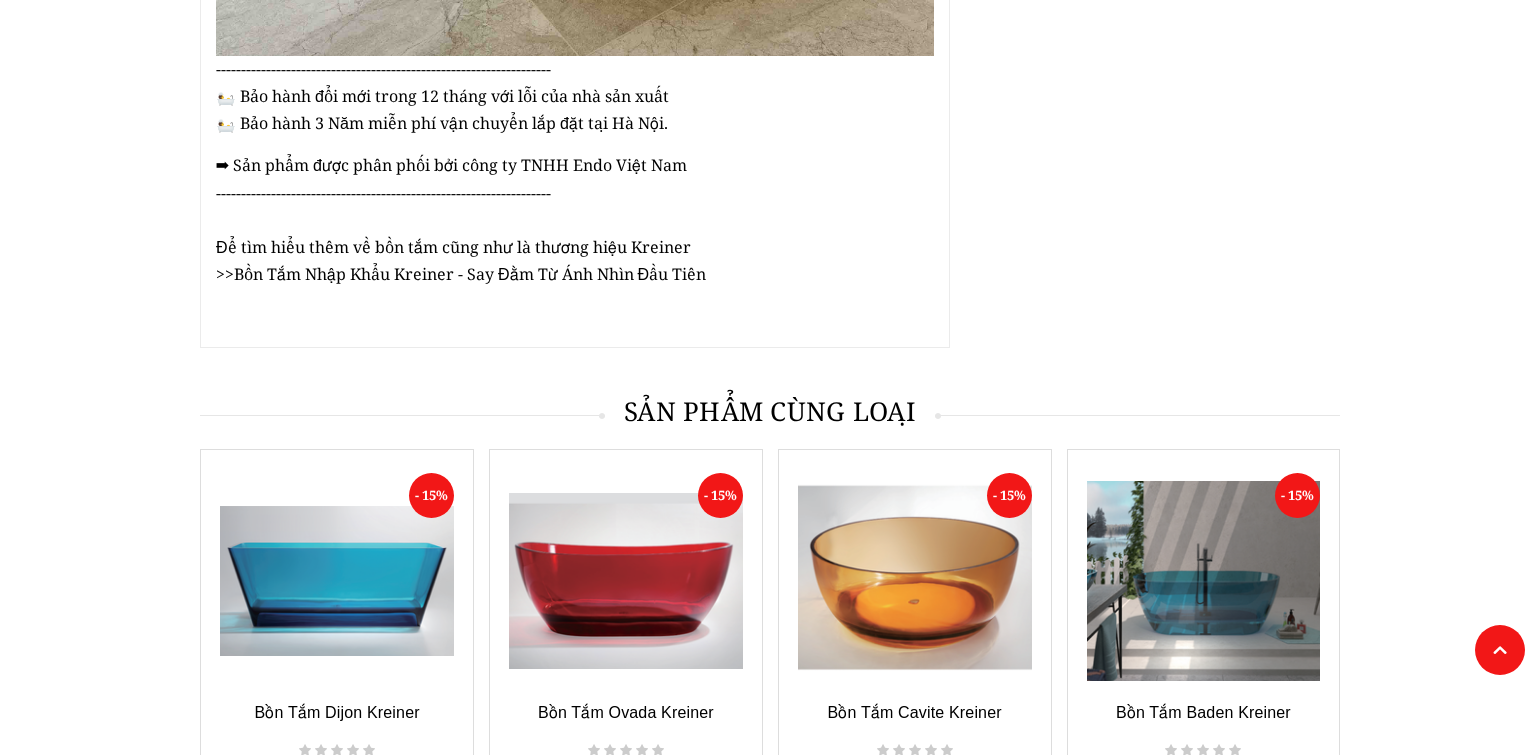 scroll, scrollTop: 3467, scrollLeft: 0, axis: vertical 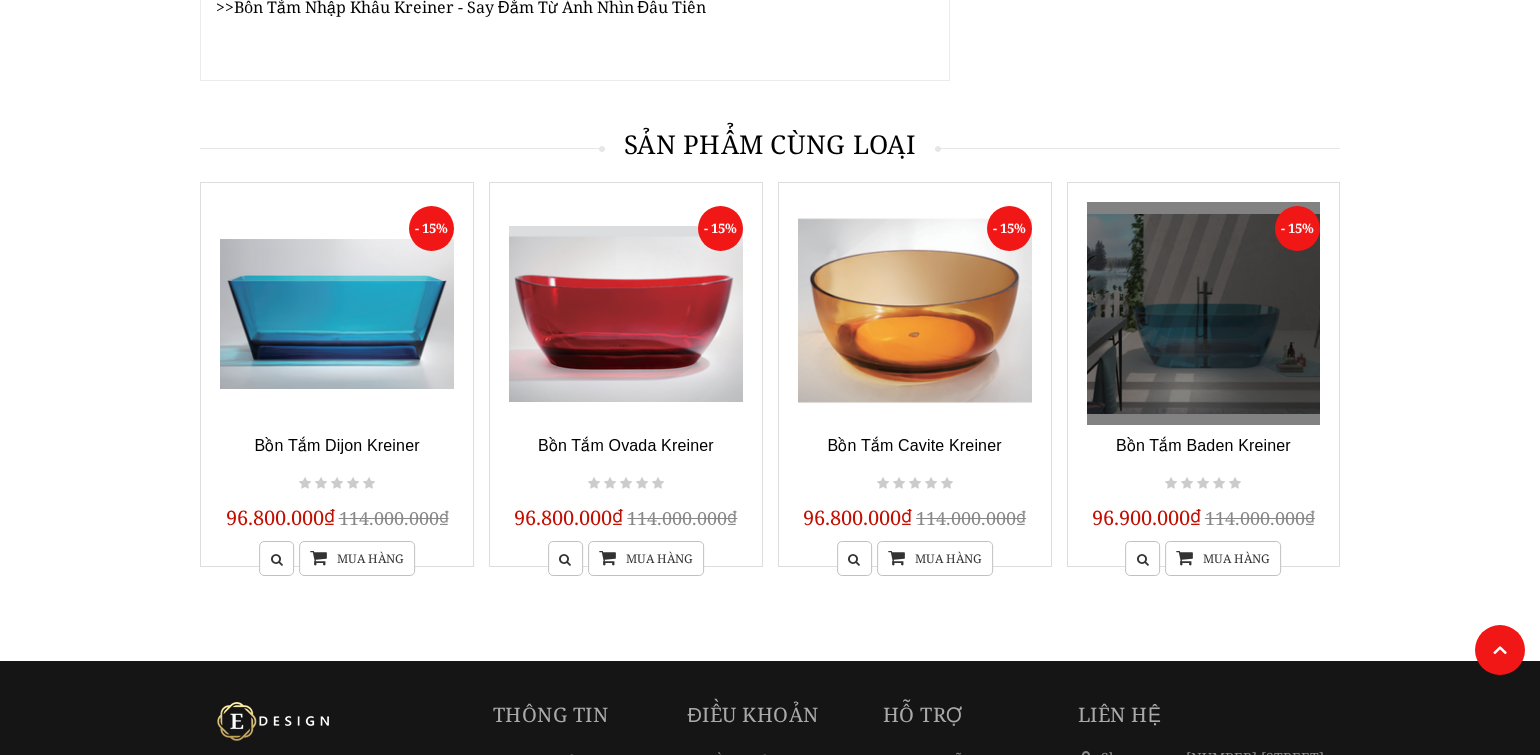 click at bounding box center (1204, 313) 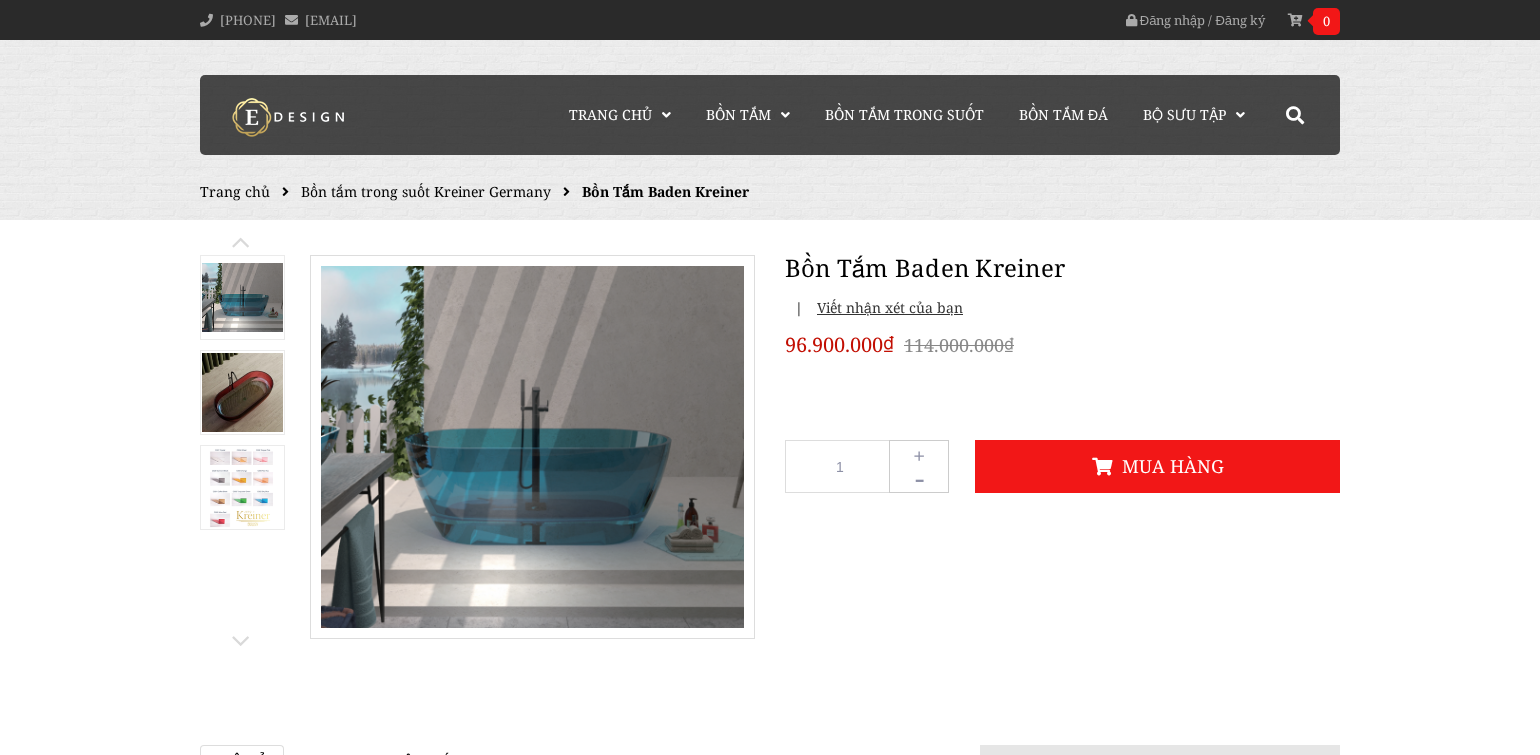 scroll, scrollTop: 0, scrollLeft: 0, axis: both 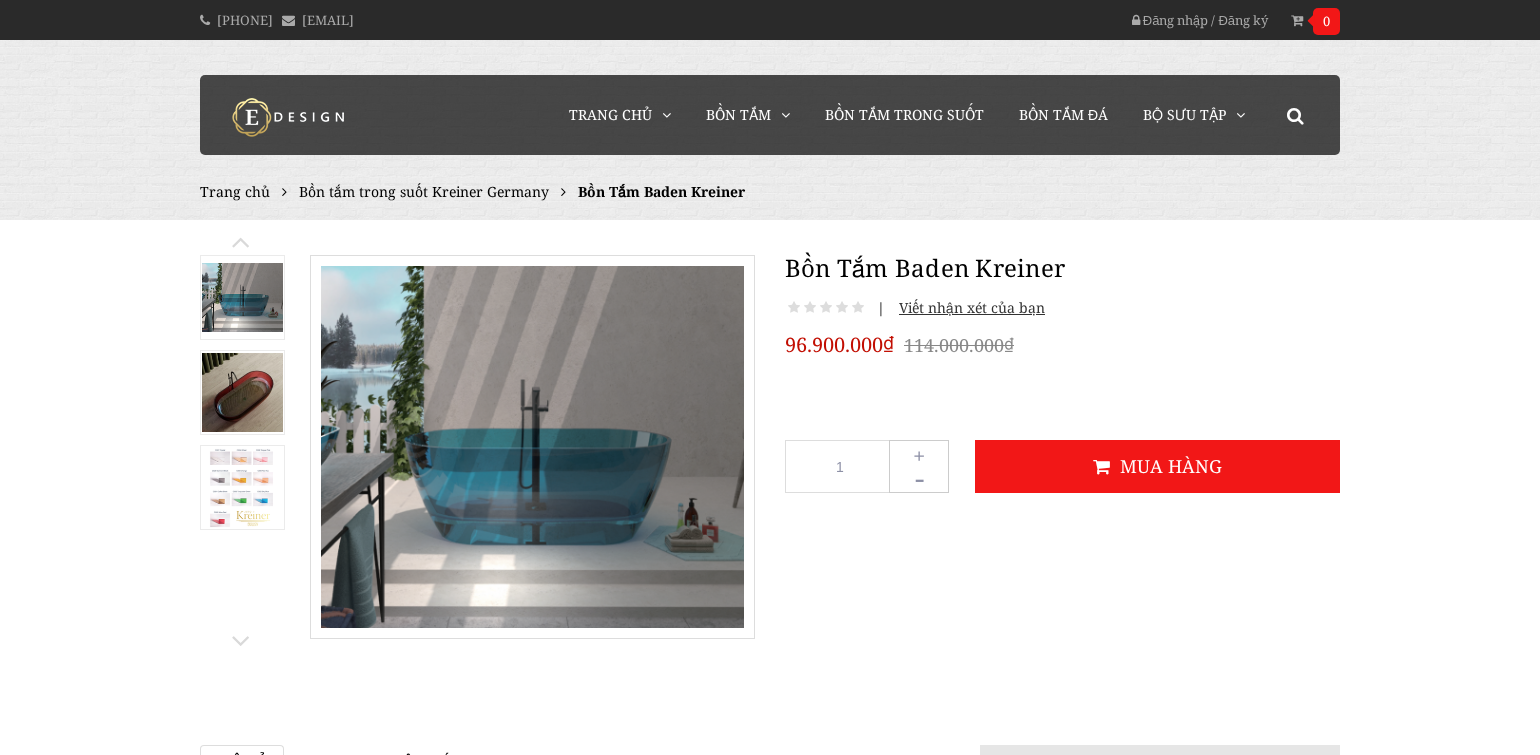 click at bounding box center (242, 393) 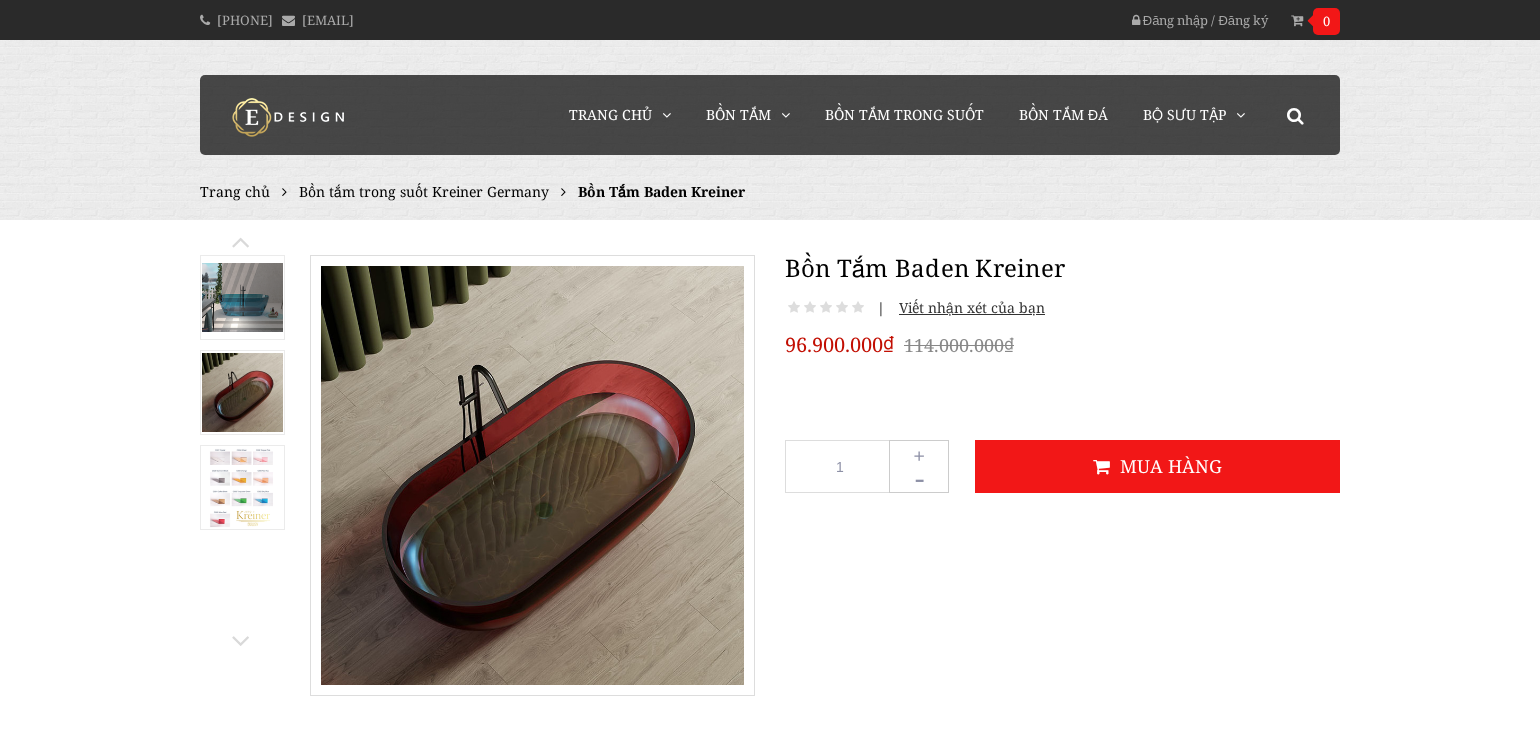 click at bounding box center (243, 487) 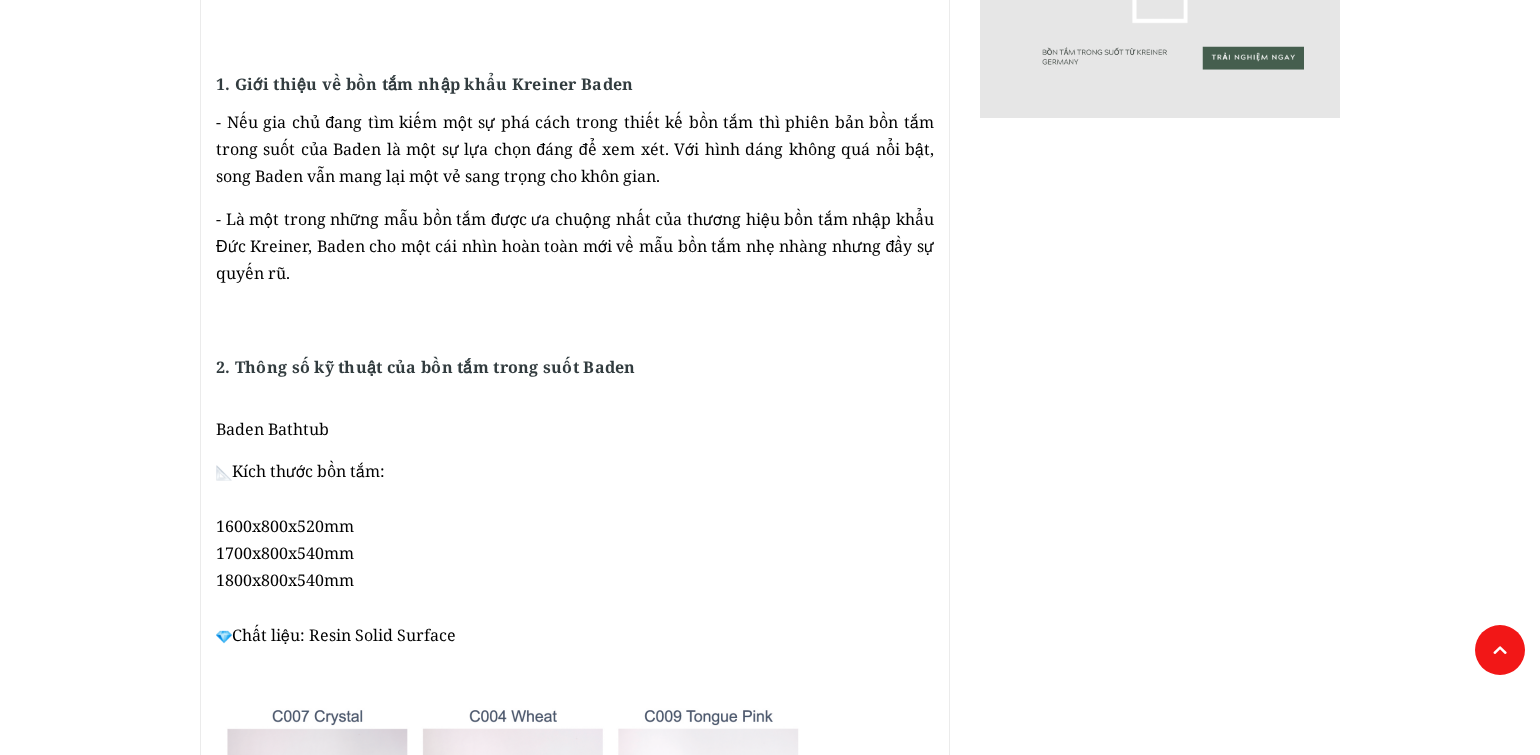scroll, scrollTop: 1304, scrollLeft: 0, axis: vertical 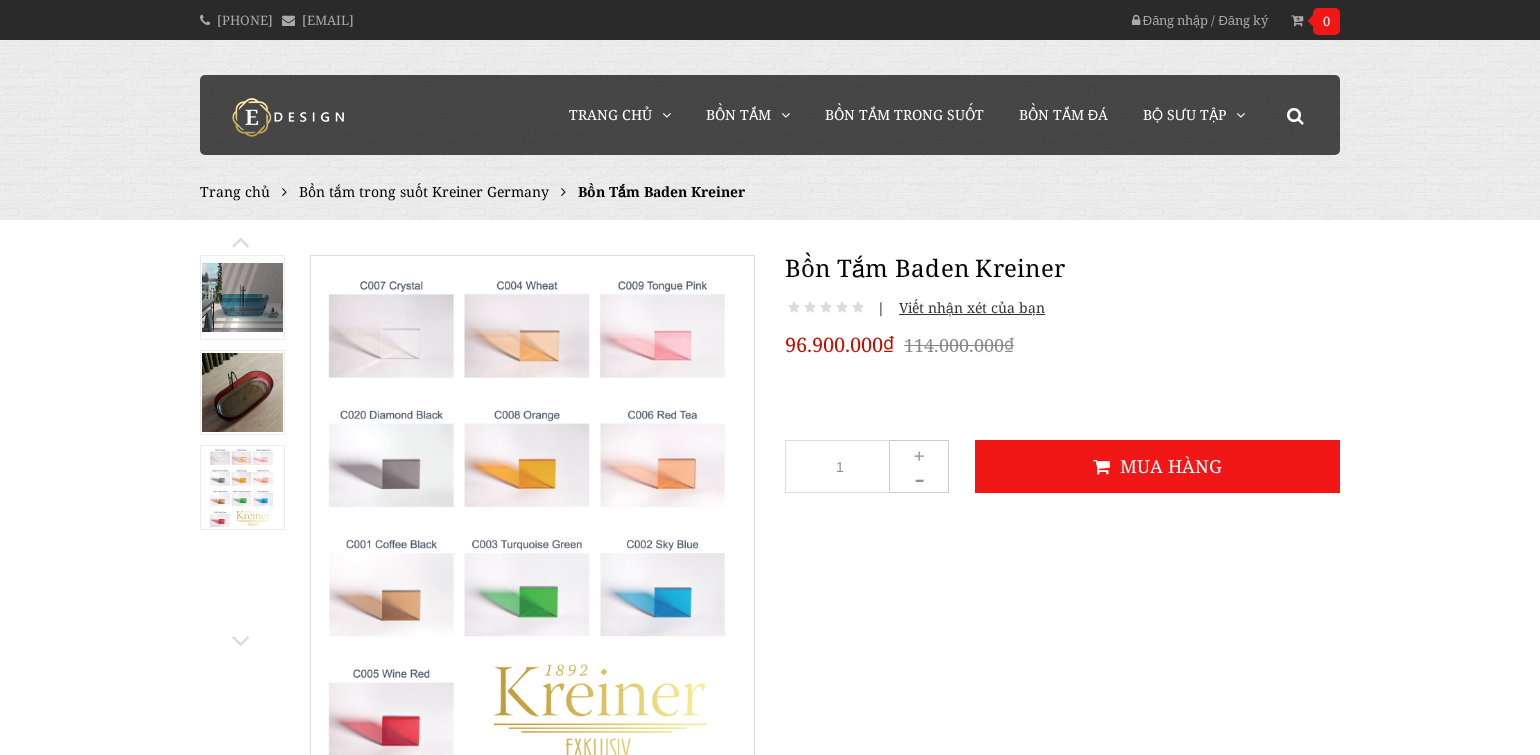 click at bounding box center (242, 393) 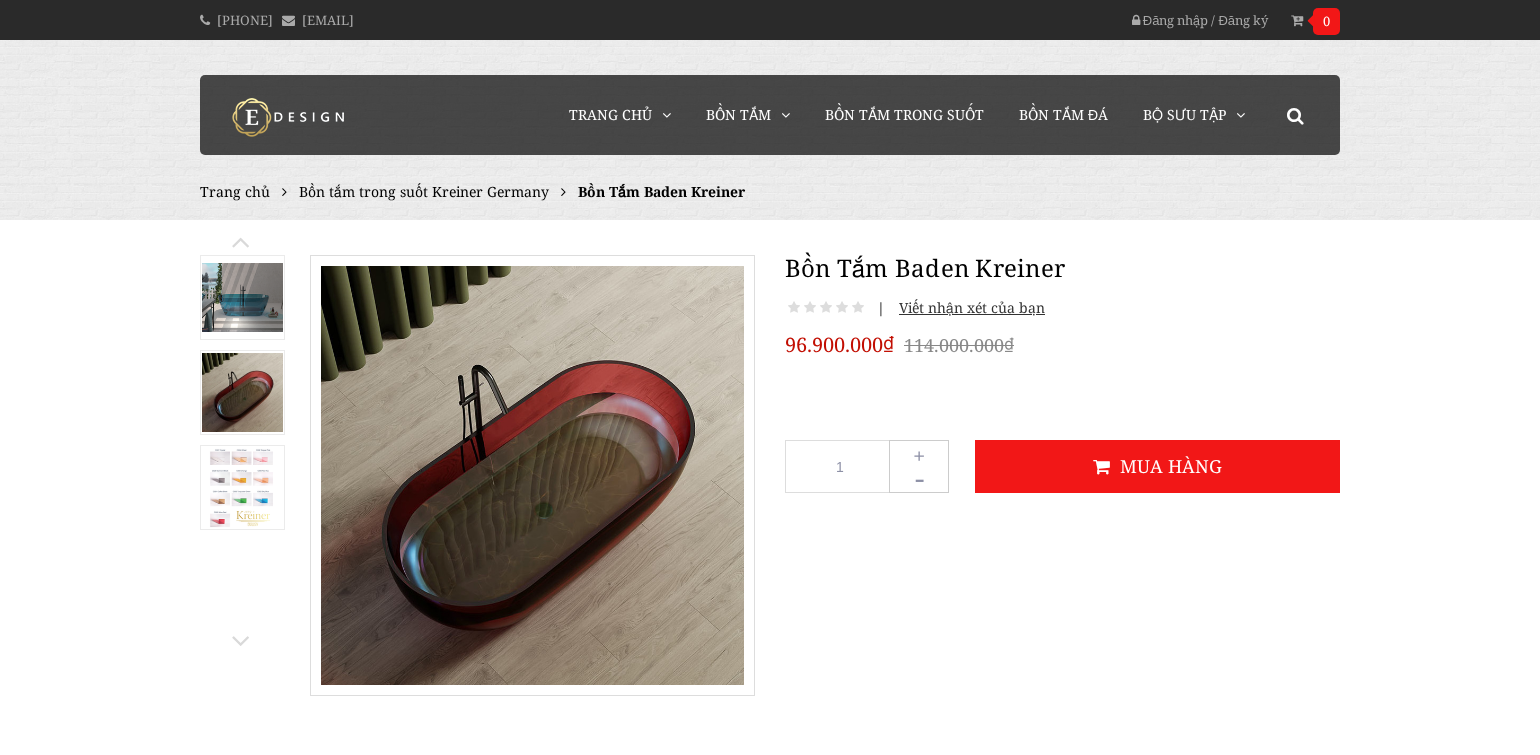click at bounding box center (242, 297) 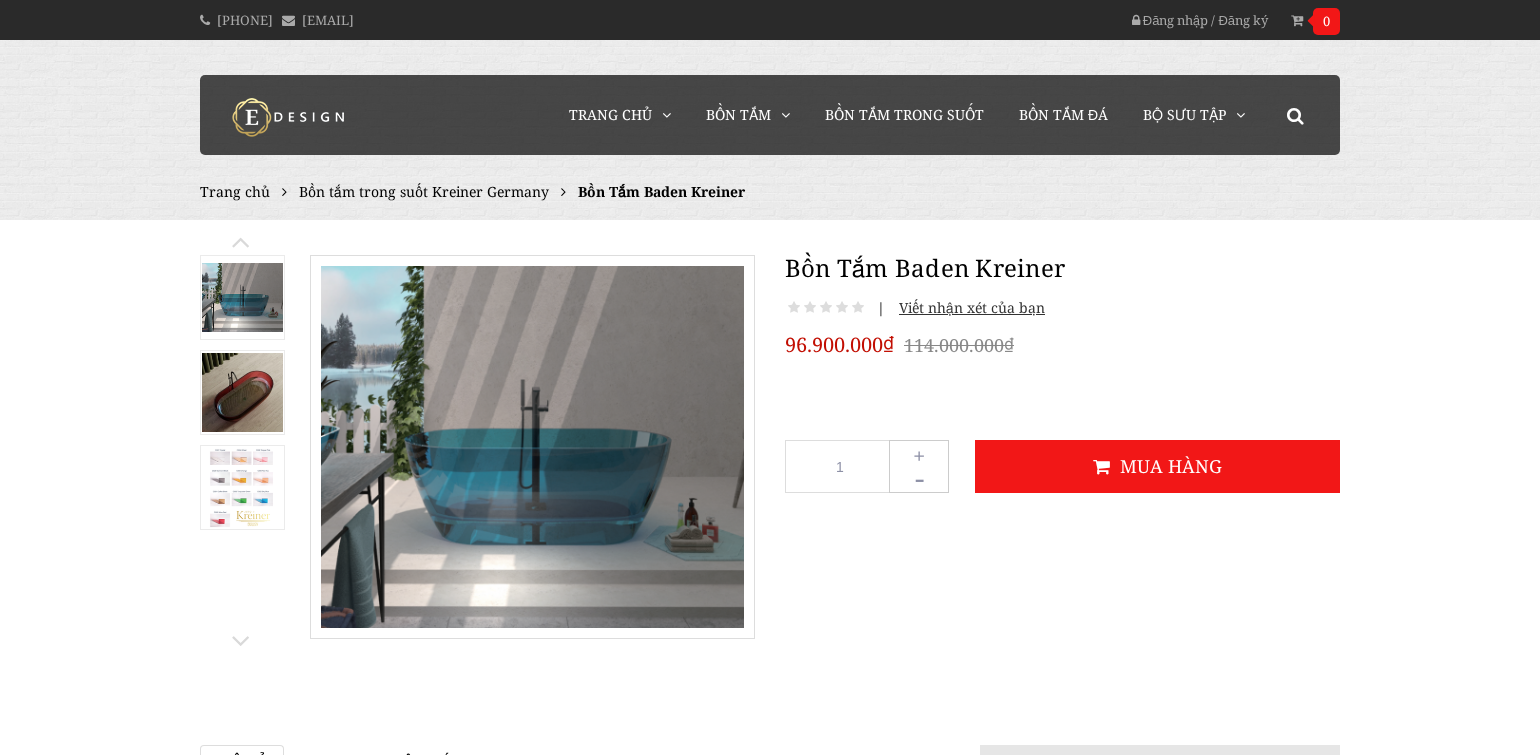 click at bounding box center [242, 393] 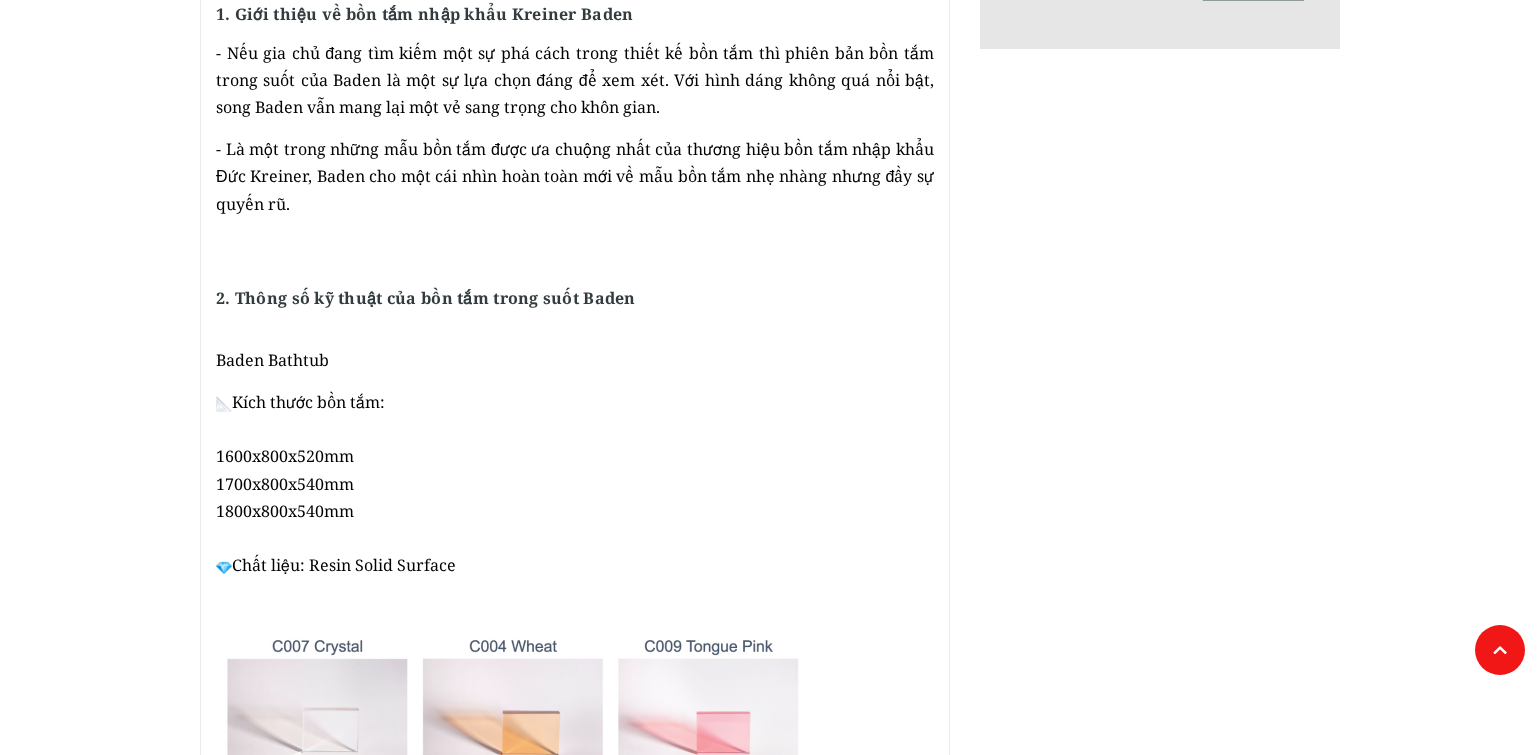 scroll, scrollTop: 0, scrollLeft: 0, axis: both 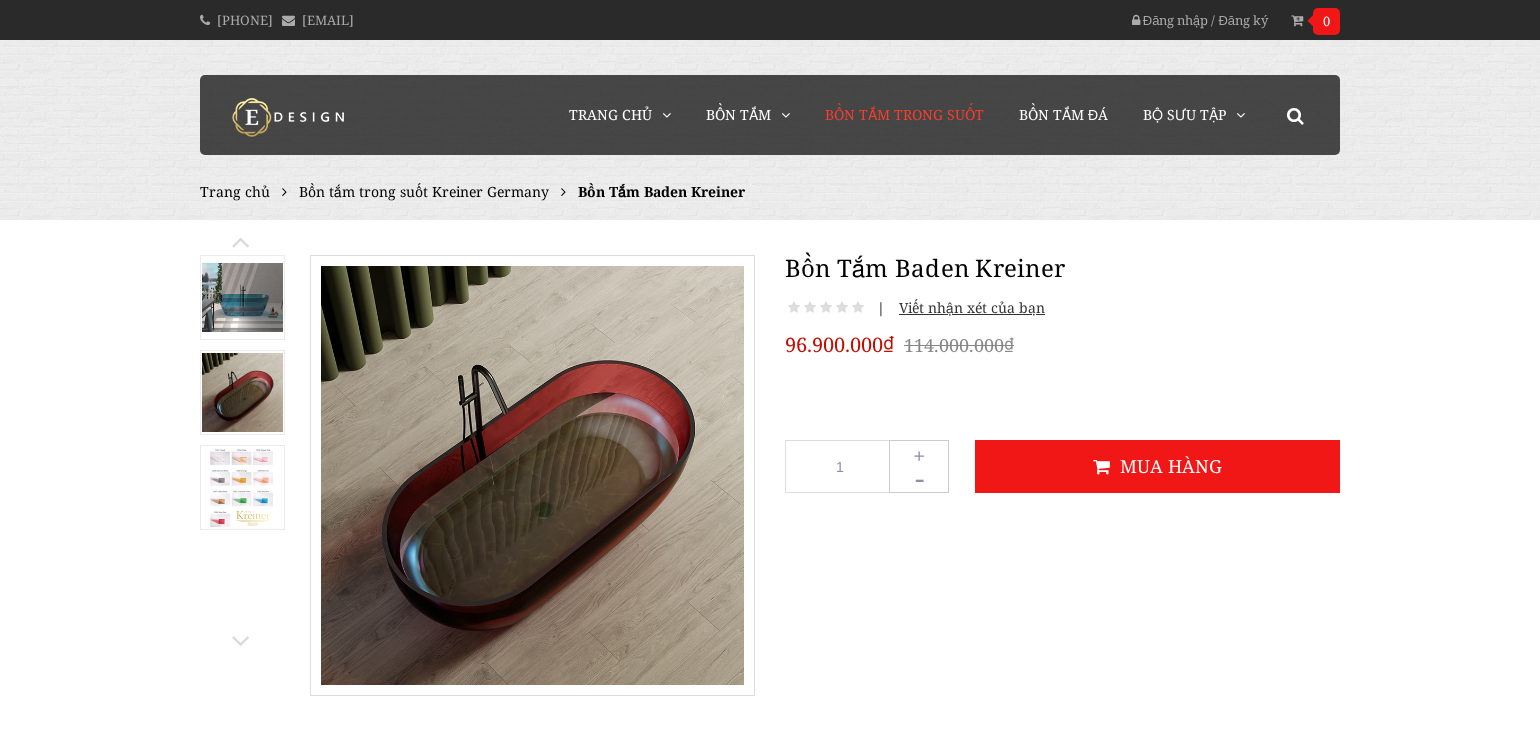 click on "Bồn Tắm Trong Suốt" at bounding box center [904, 114] 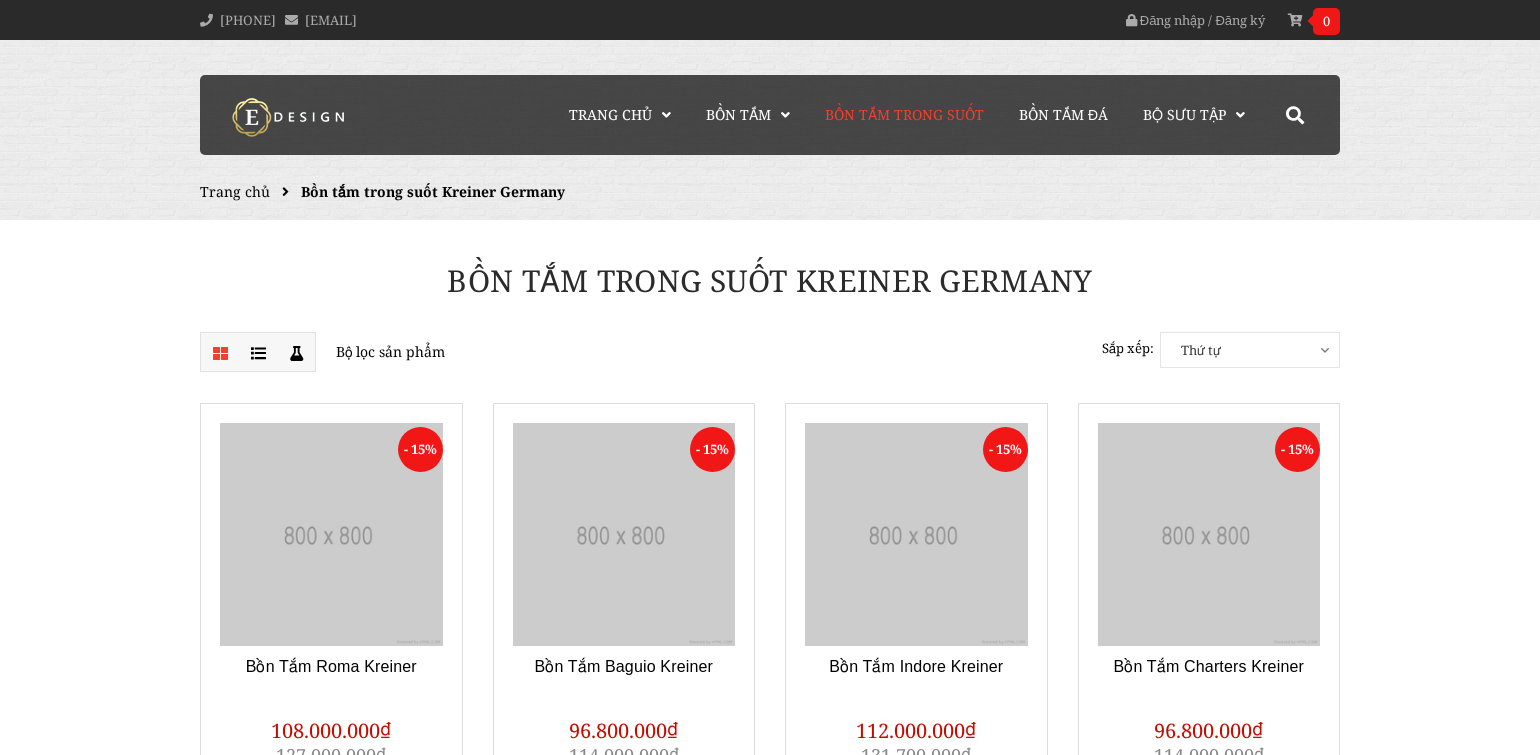 scroll, scrollTop: 0, scrollLeft: 0, axis: both 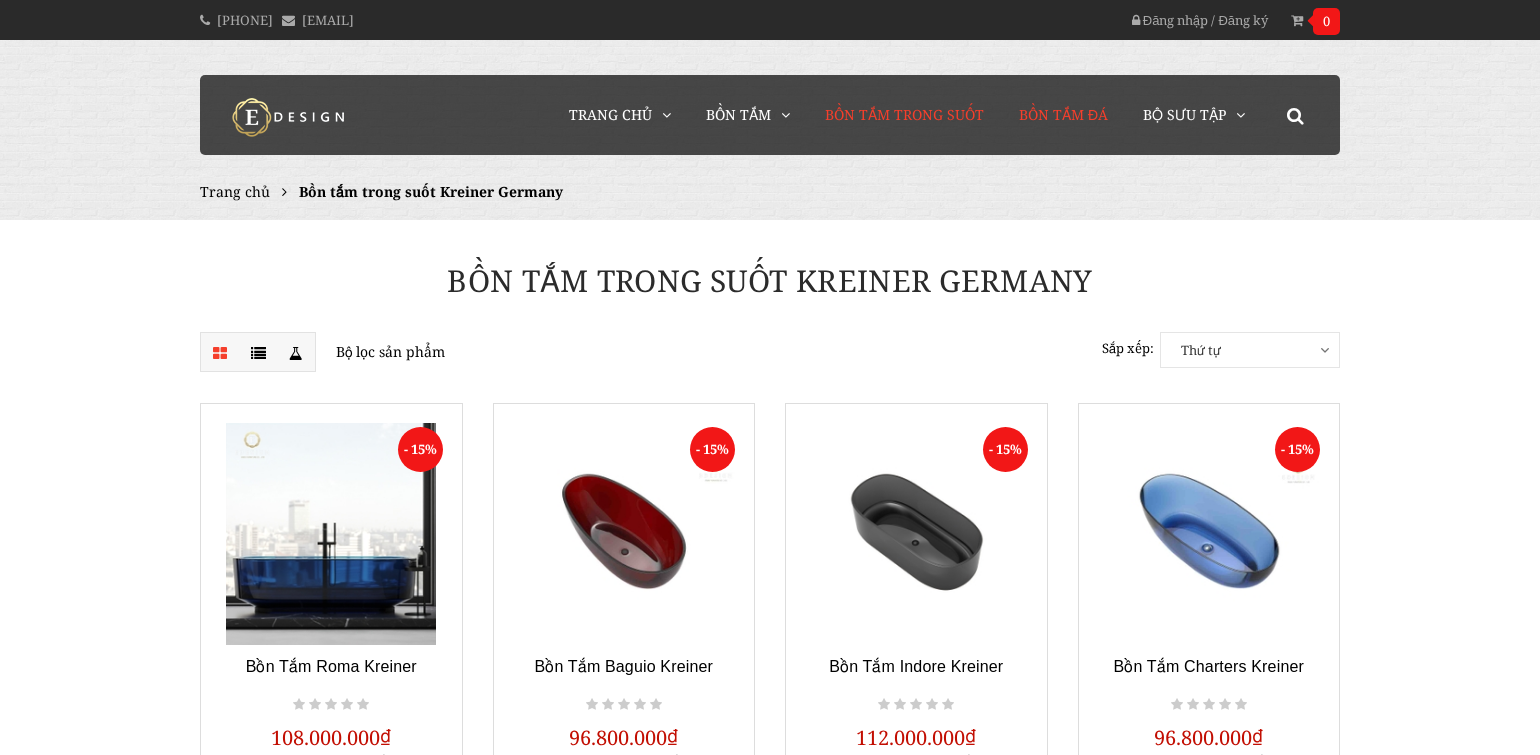 click on "Bồn Tắm Đá" at bounding box center [1063, 114] 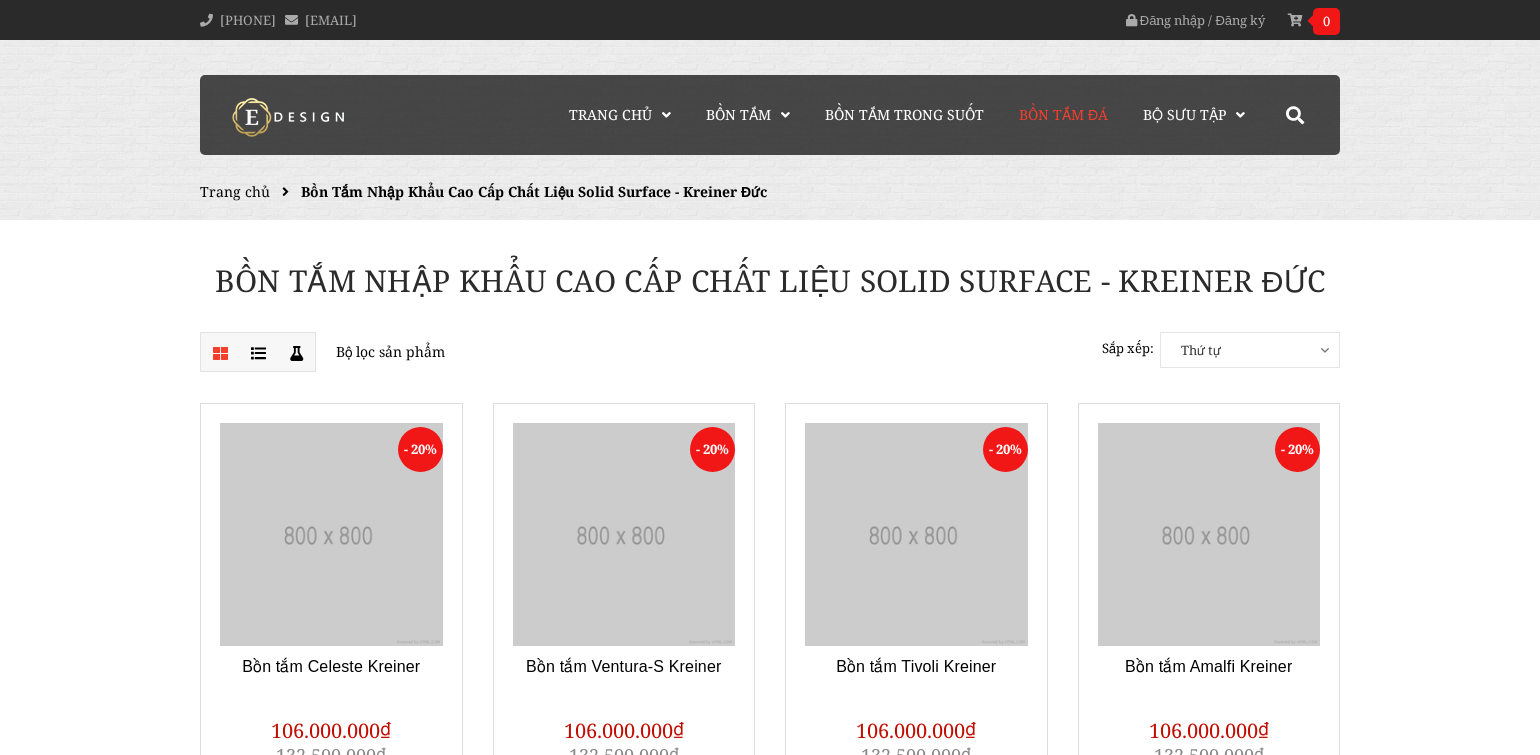 scroll, scrollTop: 0, scrollLeft: 0, axis: both 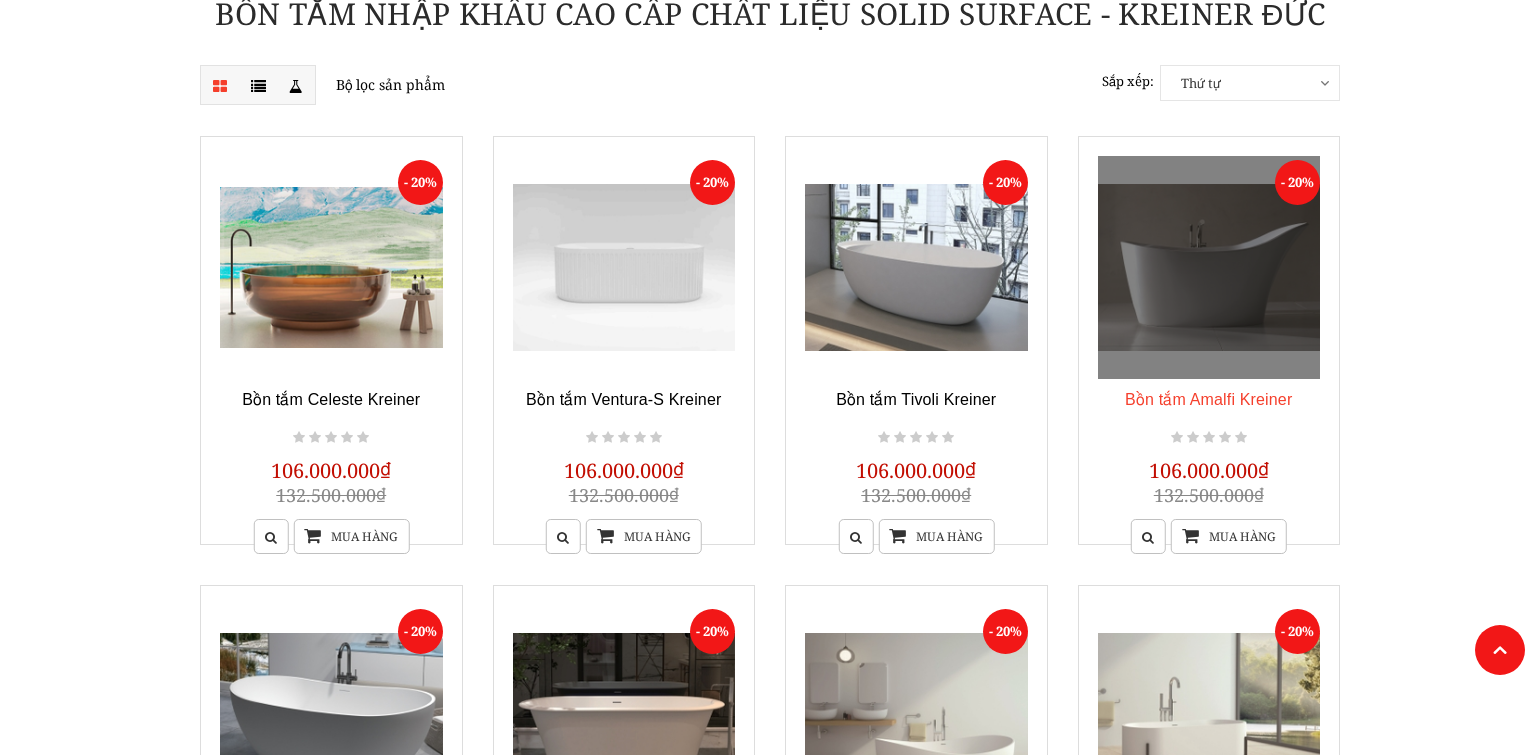 click on "Bồn tắm Amalfi Kreiner" at bounding box center [1208, 399] 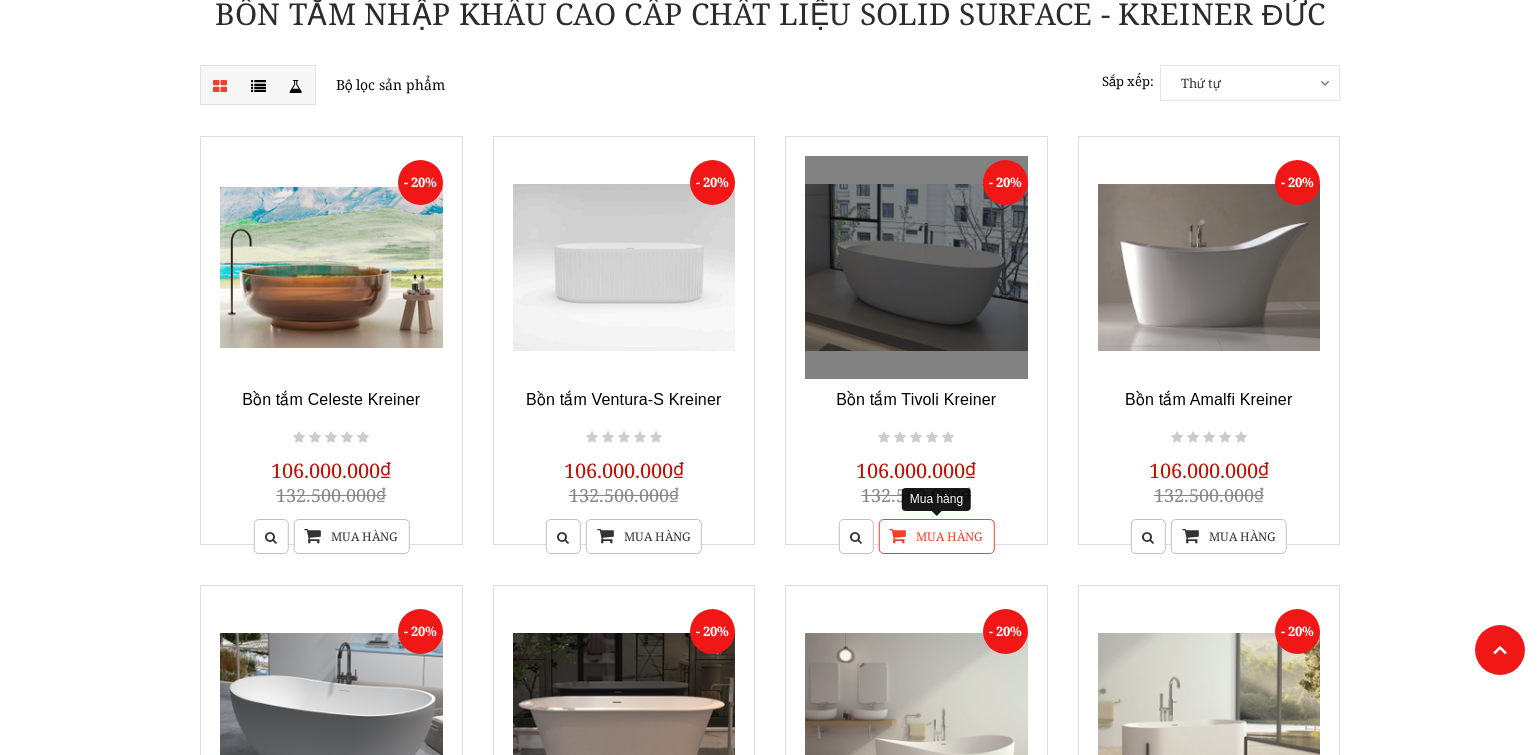 scroll, scrollTop: 533, scrollLeft: 0, axis: vertical 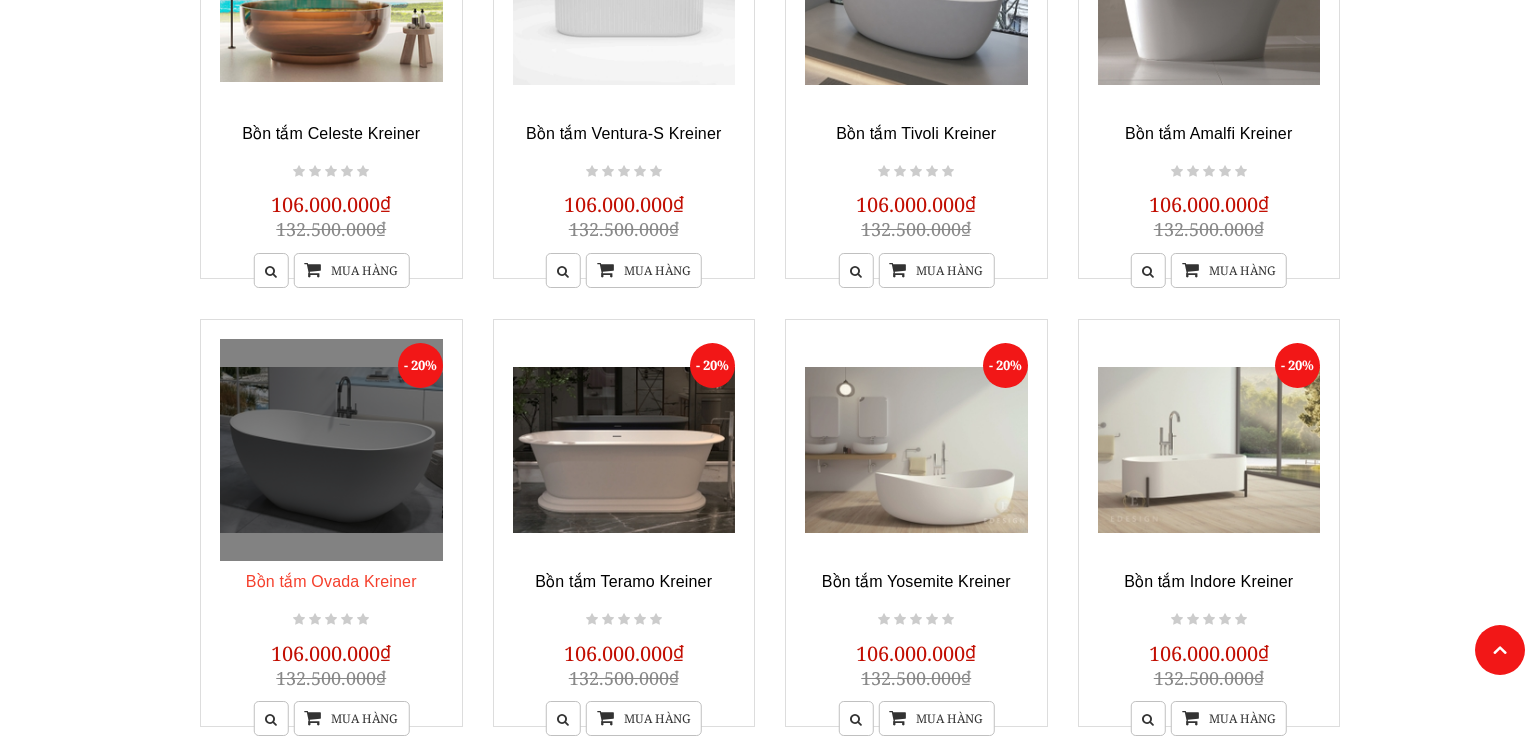 click on "Bồn tắm Ovada Kreiner" at bounding box center [331, 581] 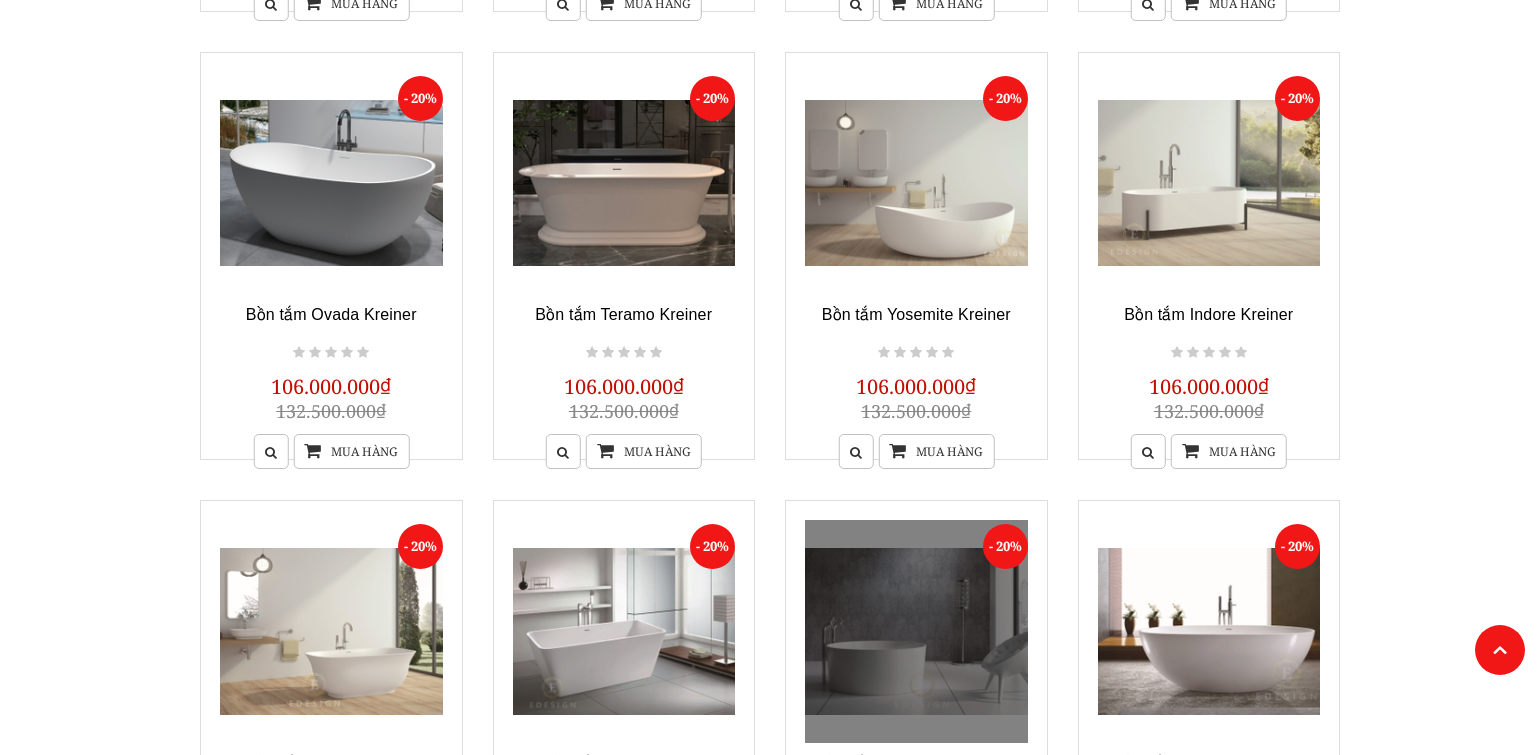 scroll, scrollTop: 1067, scrollLeft: 0, axis: vertical 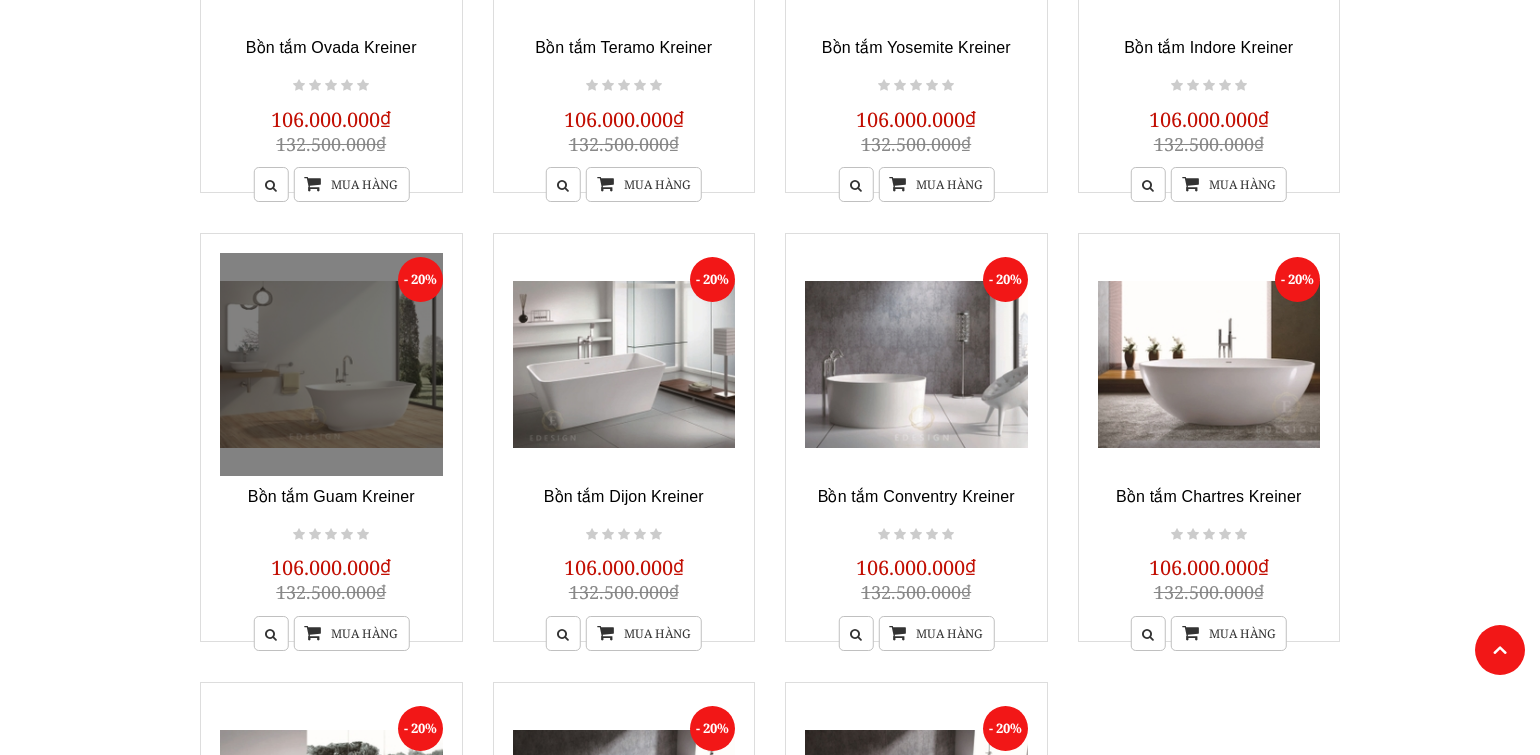 click at bounding box center [331, 364] 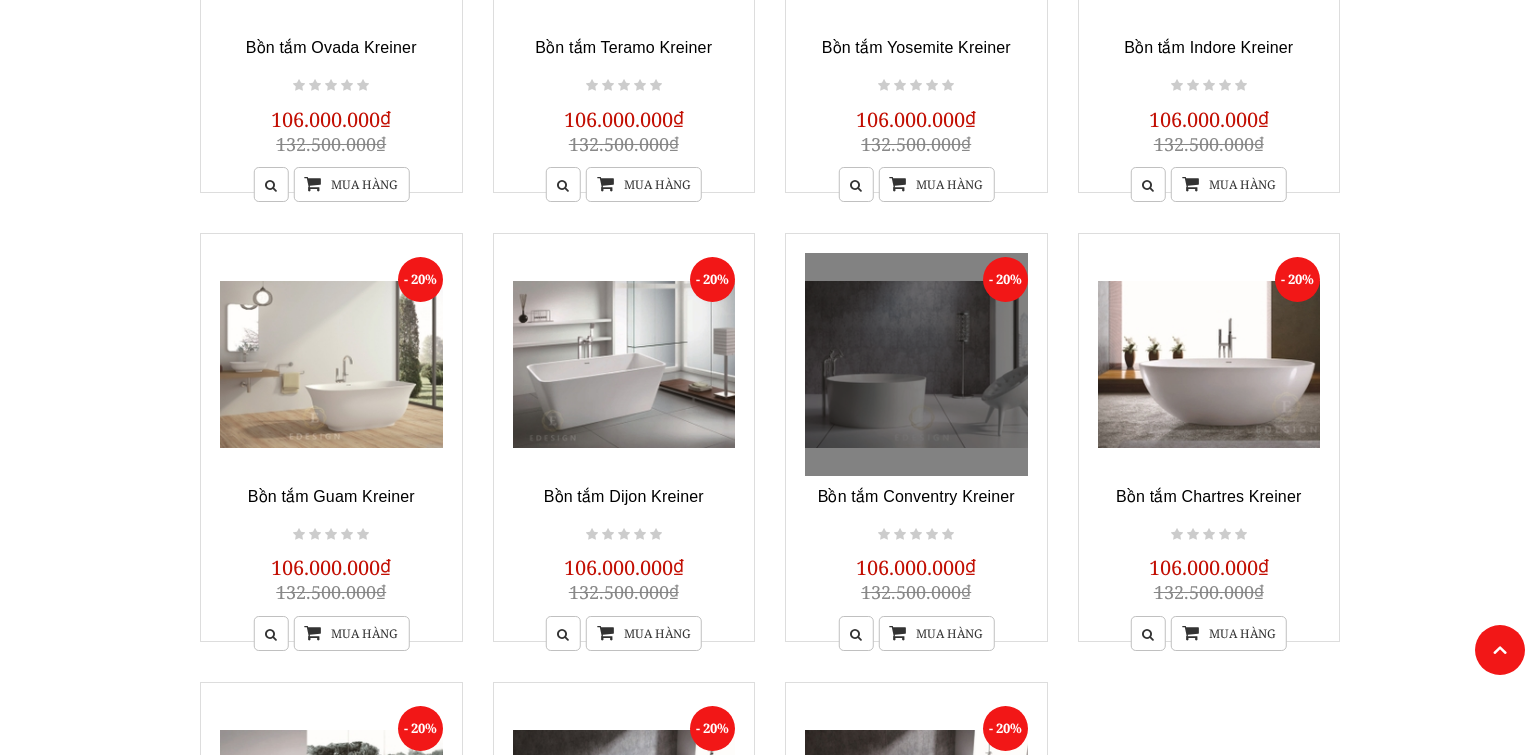 click at bounding box center (916, 364) 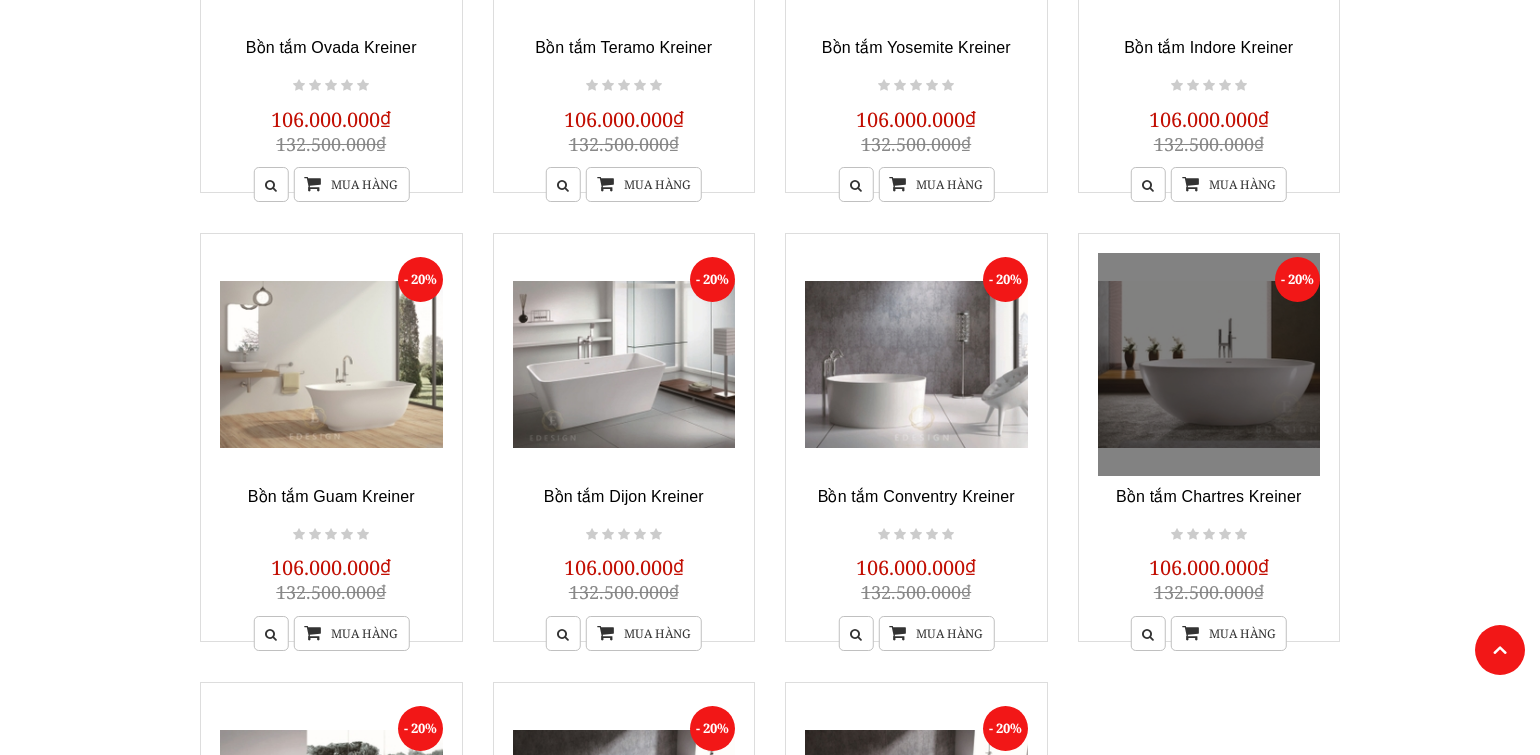 click at bounding box center [1209, 364] 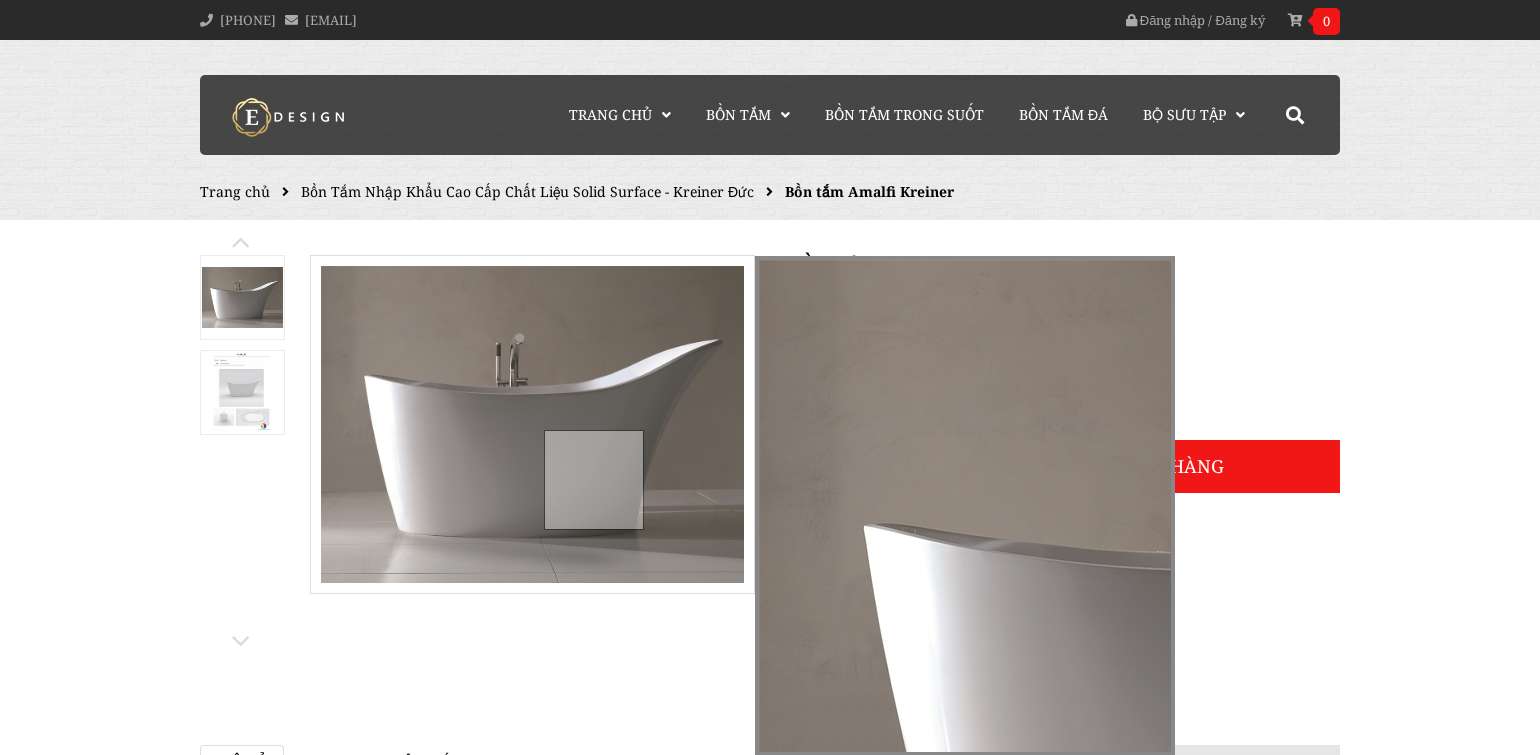 scroll, scrollTop: 0, scrollLeft: 0, axis: both 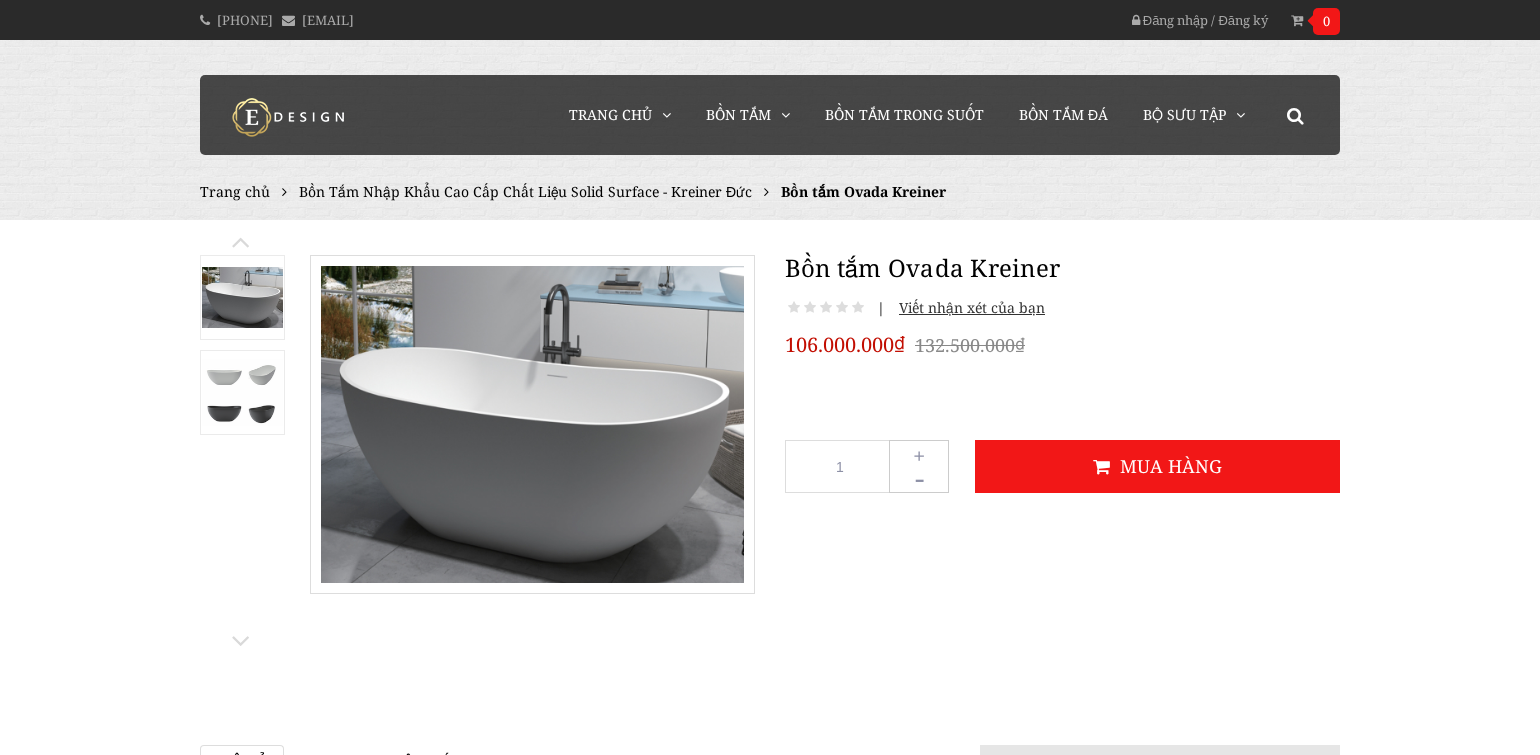 click on "prev next
Bồn tắm Ovada Kreiner
|
Viết nhận xét của bạn
106.000.000₫
132.500.000₫" at bounding box center (770, 457) 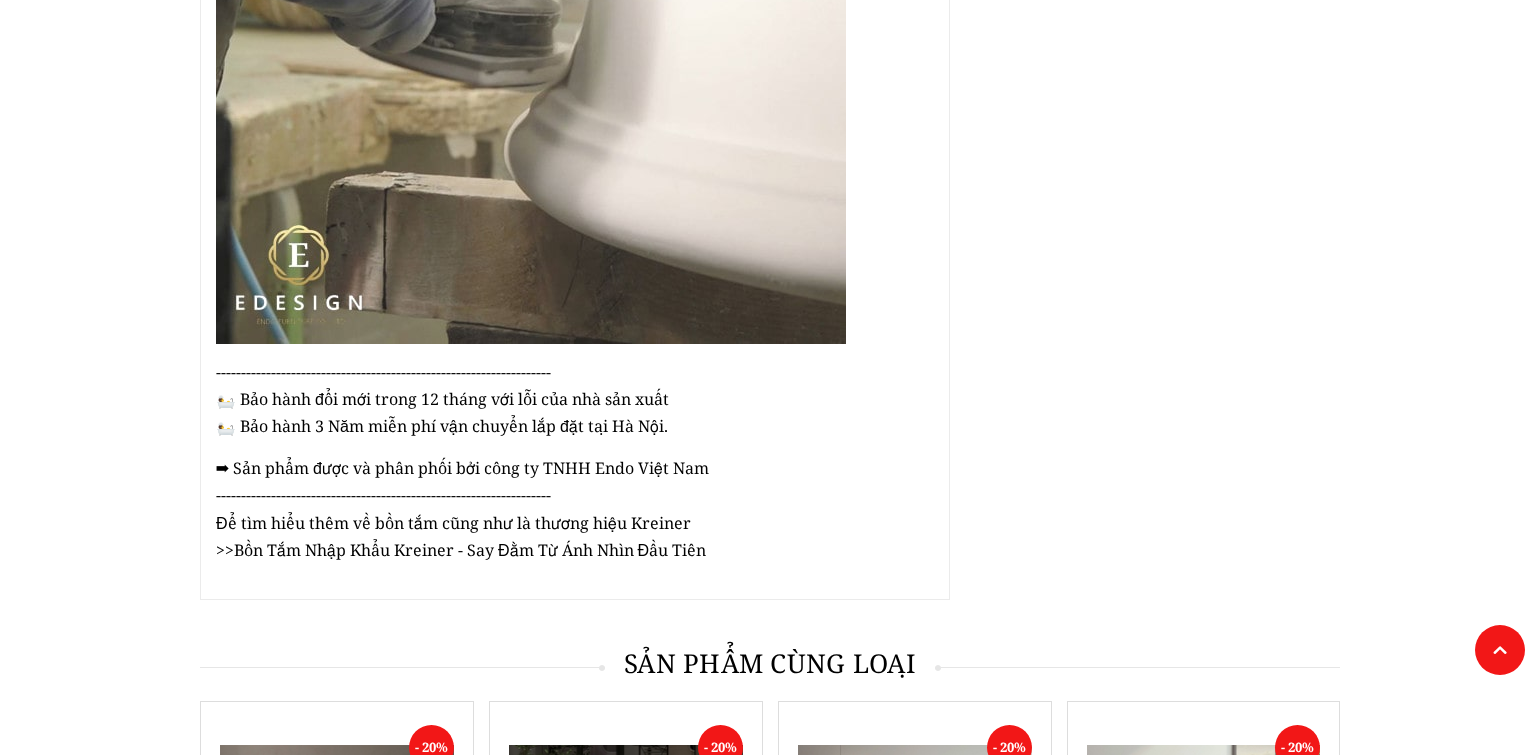 scroll, scrollTop: 1678, scrollLeft: 0, axis: vertical 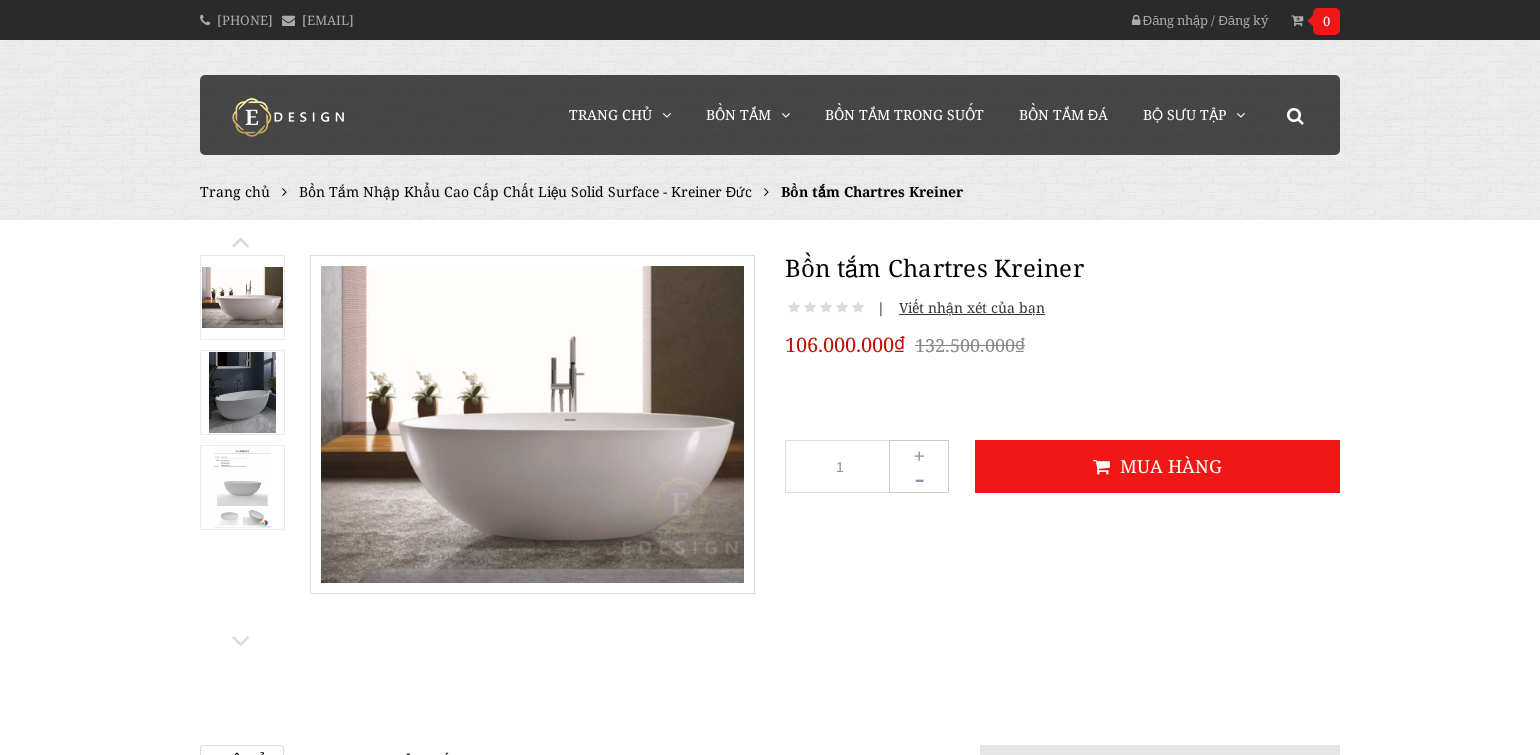 click at bounding box center [242, 392] 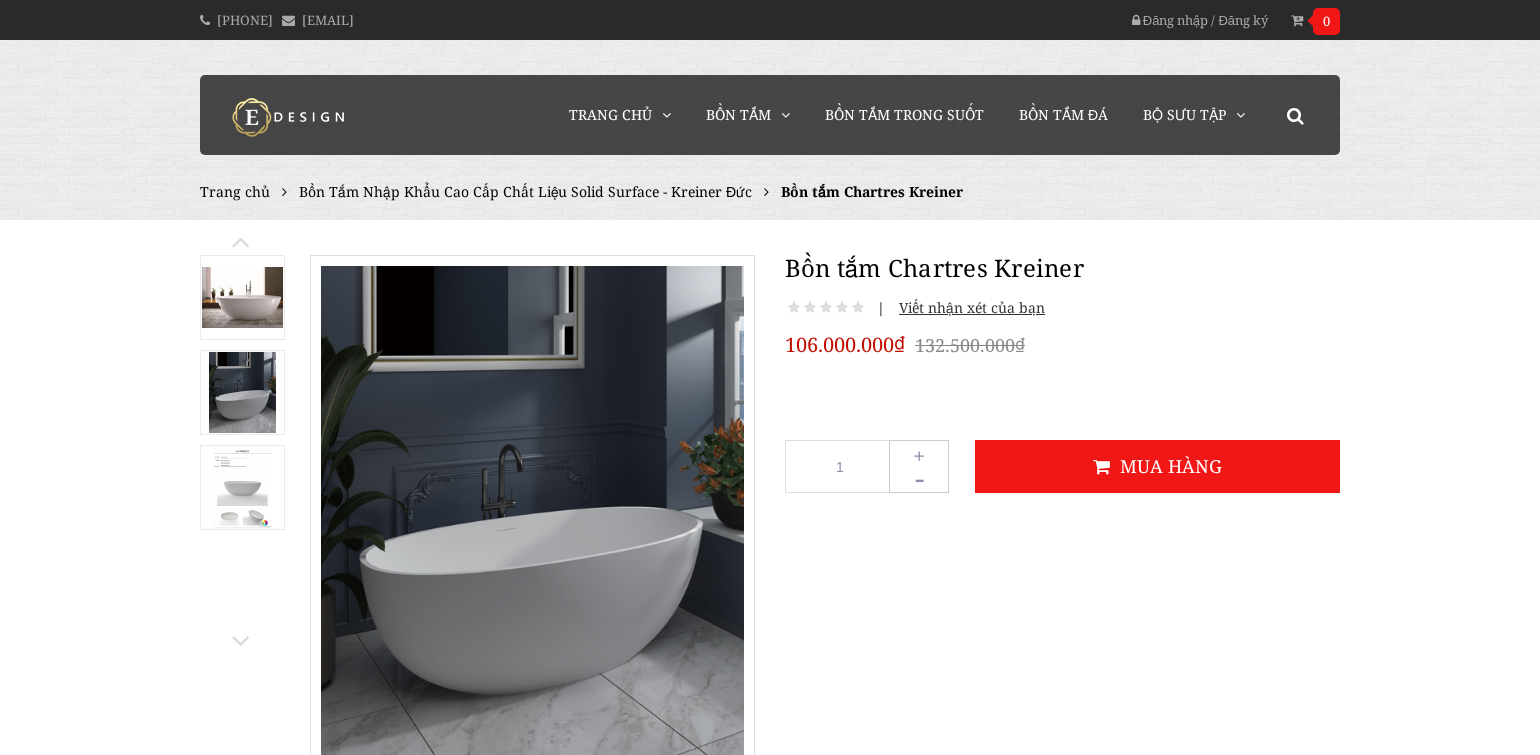 click at bounding box center [242, 487] 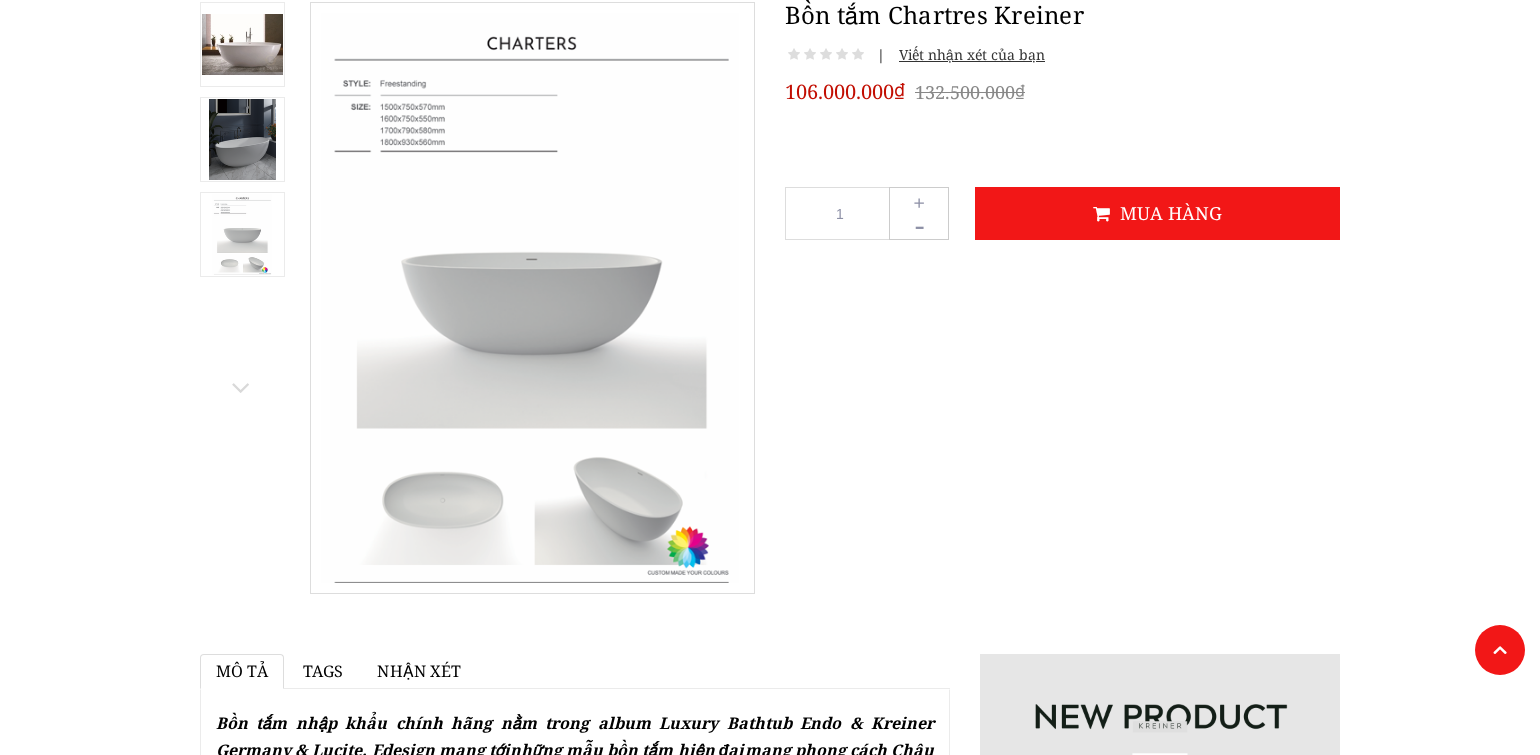 scroll, scrollTop: 154, scrollLeft: 0, axis: vertical 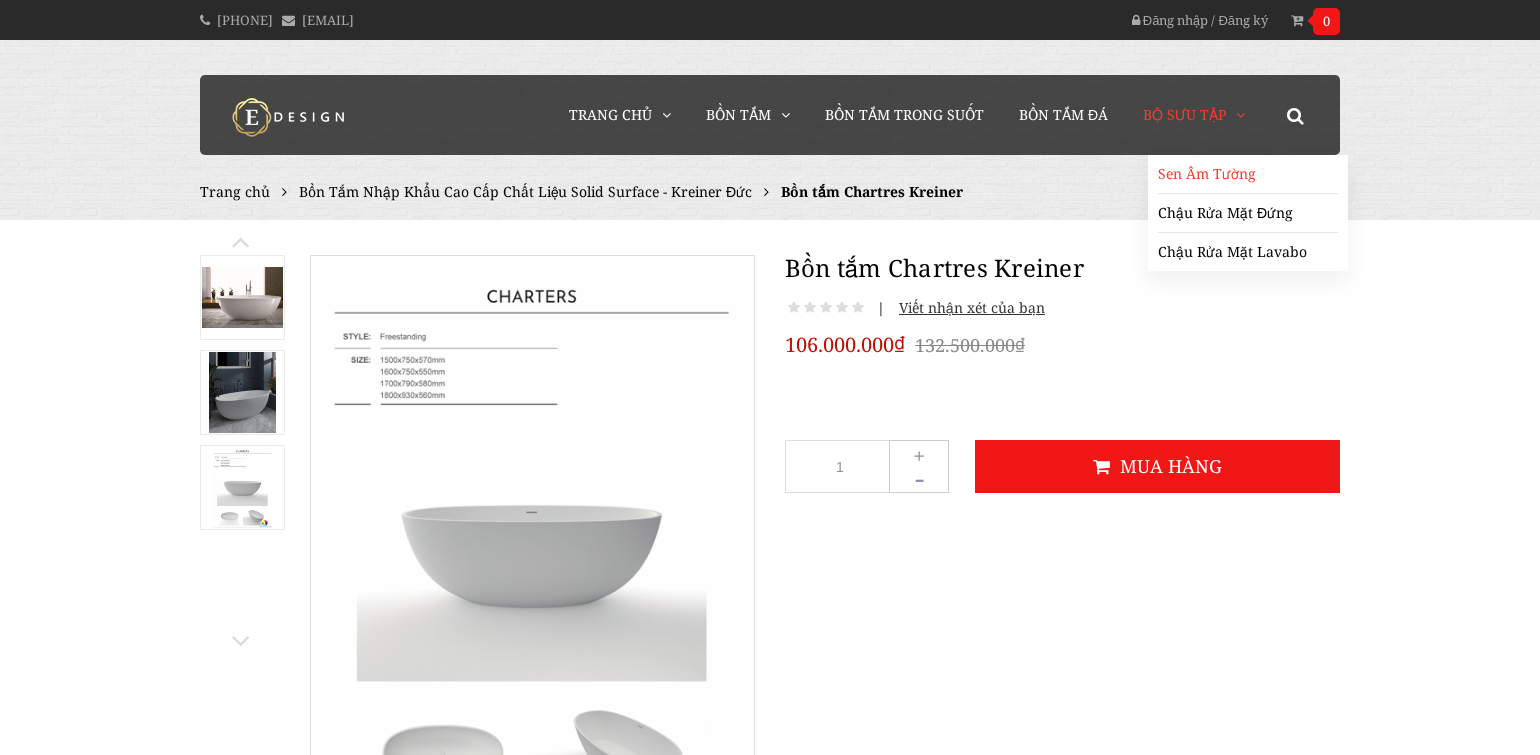 click on "Sen Âm Tường" at bounding box center [1248, 174] 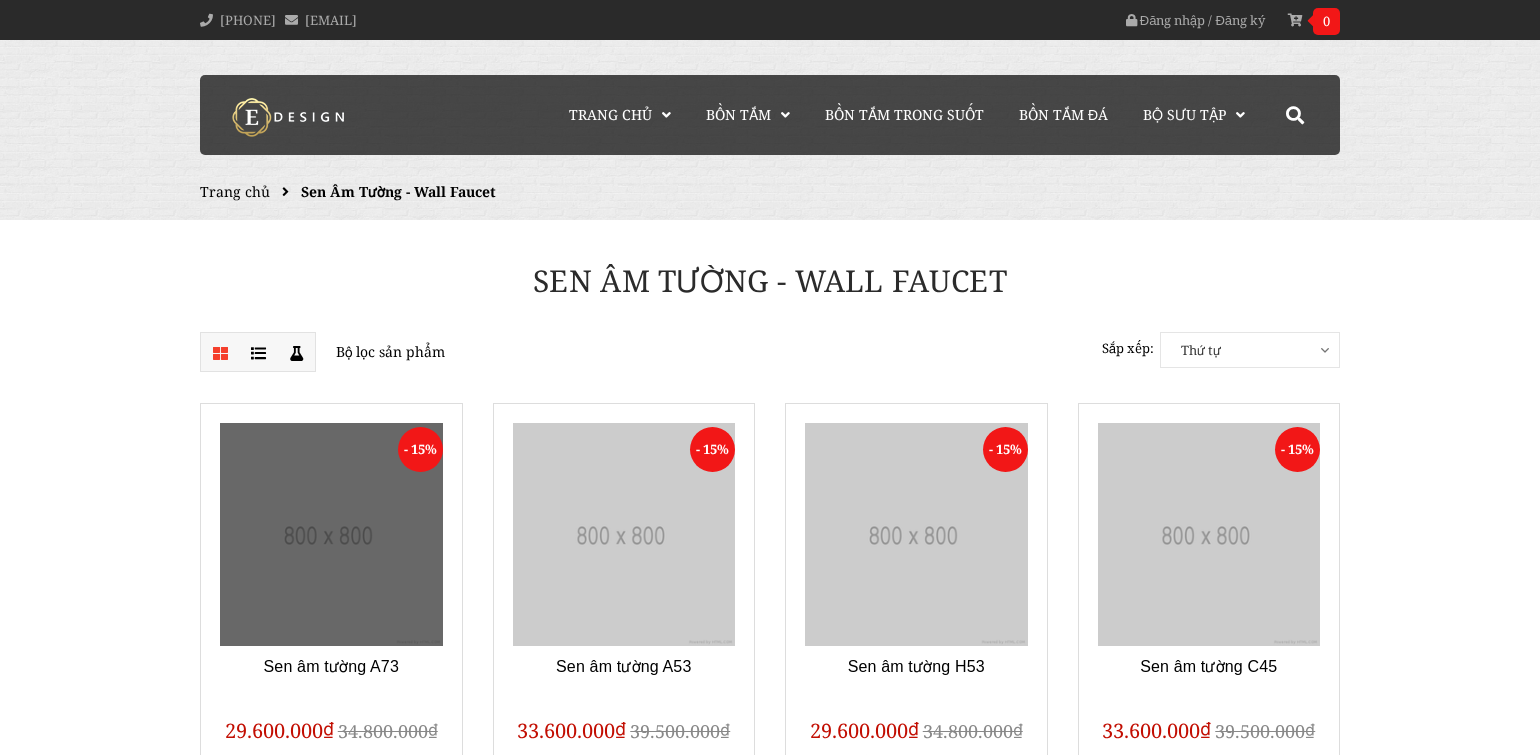 scroll, scrollTop: 0, scrollLeft: 0, axis: both 